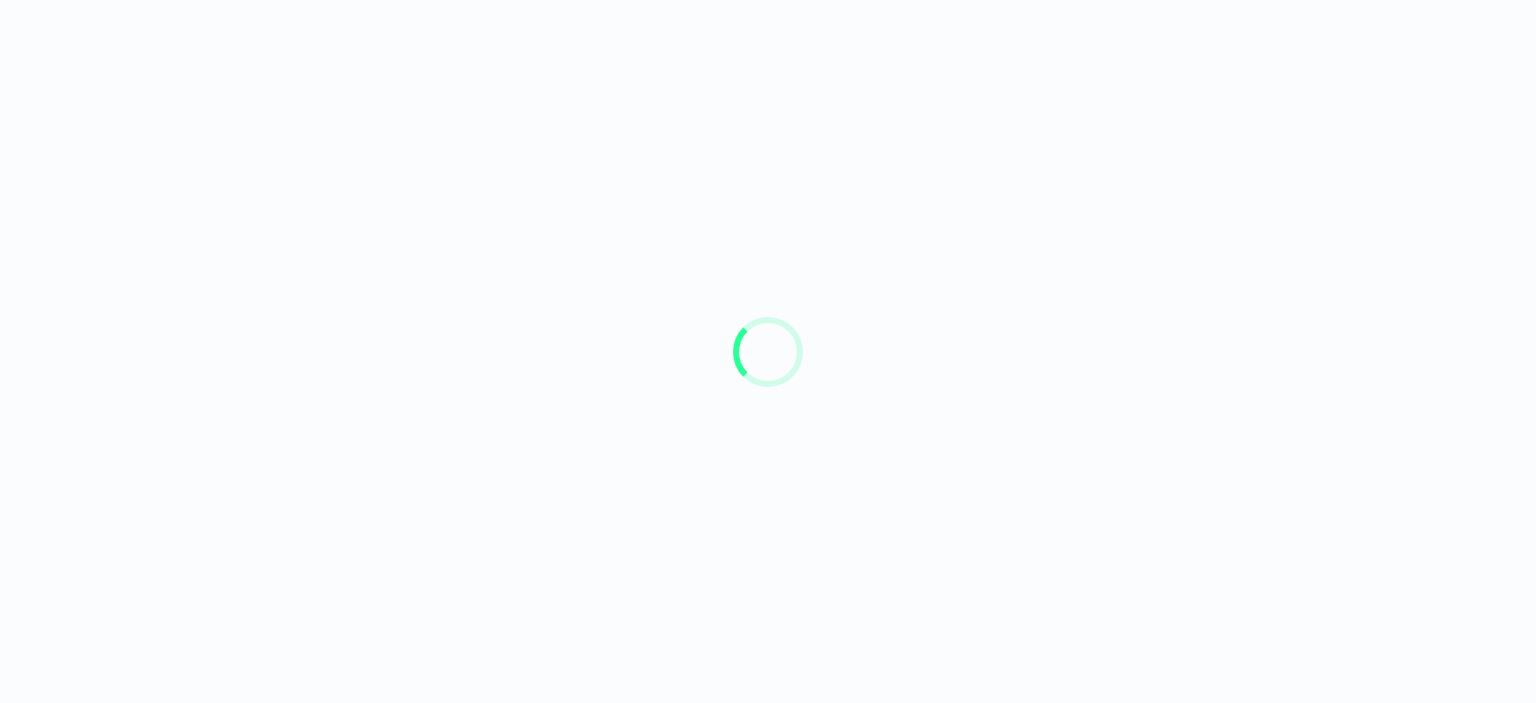 scroll, scrollTop: 0, scrollLeft: 0, axis: both 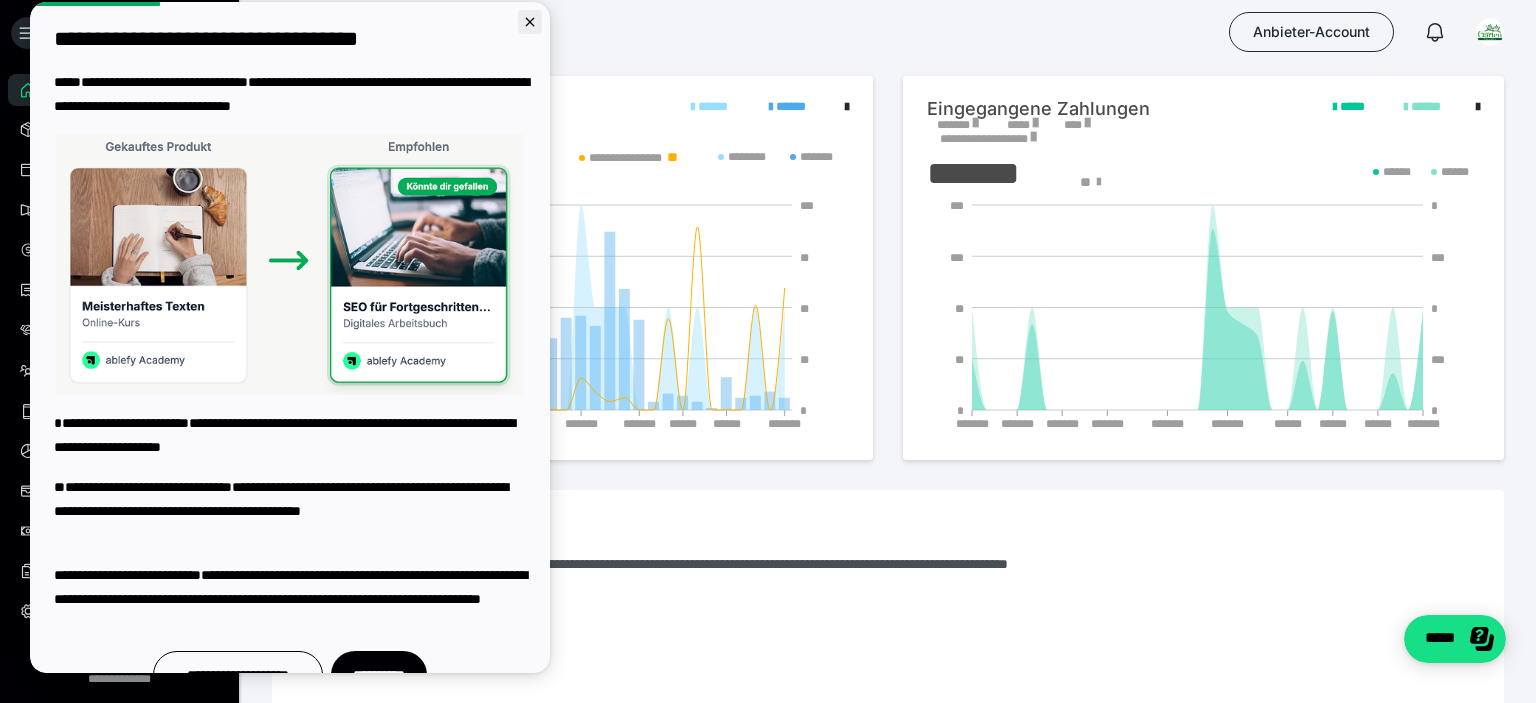 click at bounding box center [530, 22] 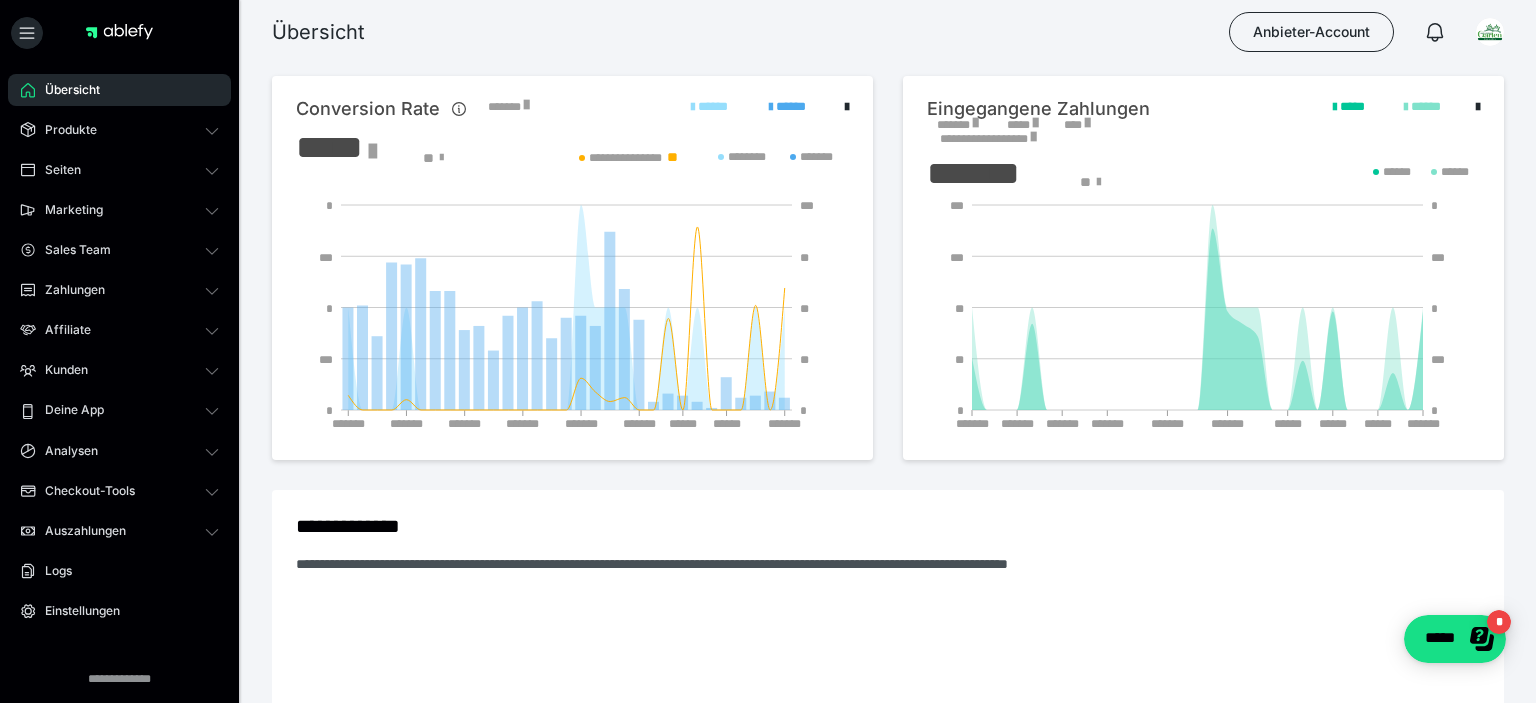 scroll, scrollTop: 0, scrollLeft: 0, axis: both 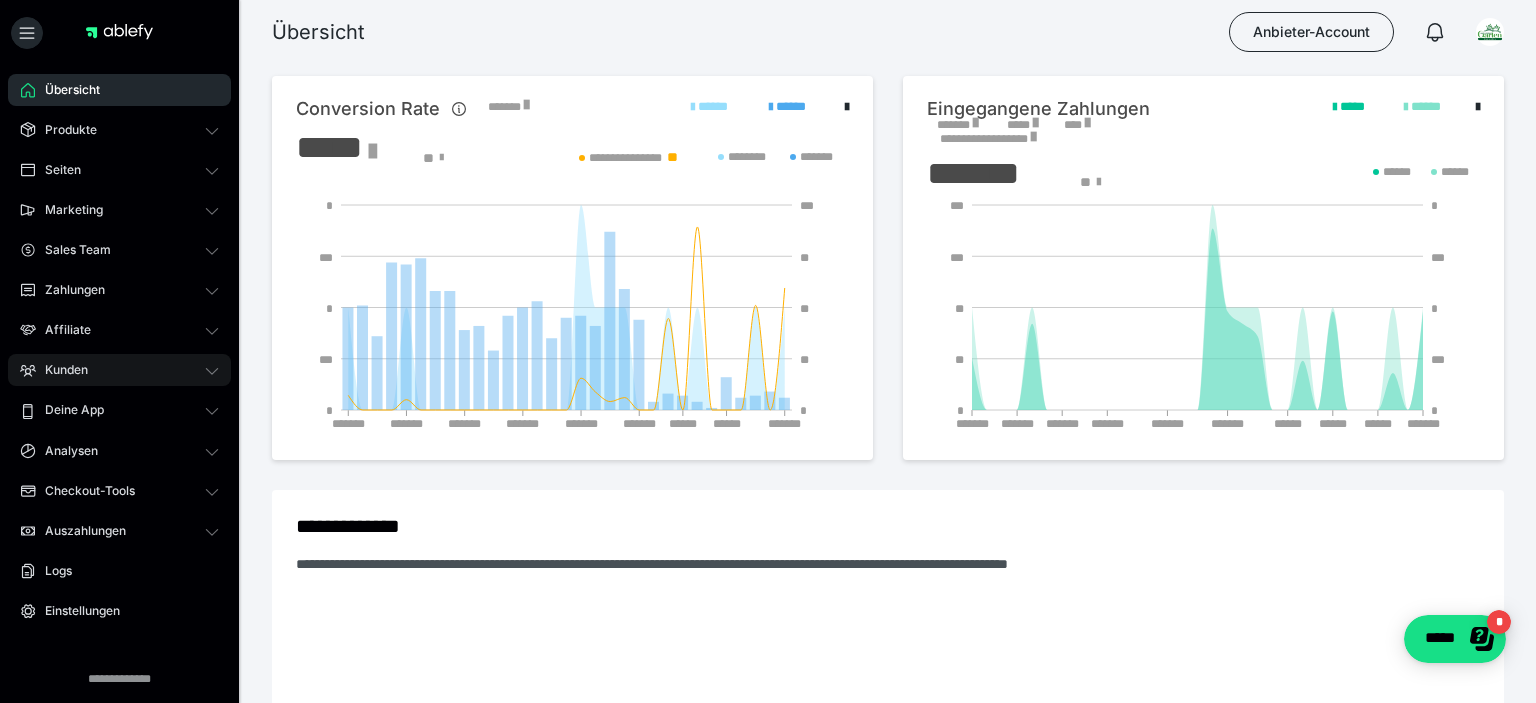 click on "Kunden" at bounding box center [119, 370] 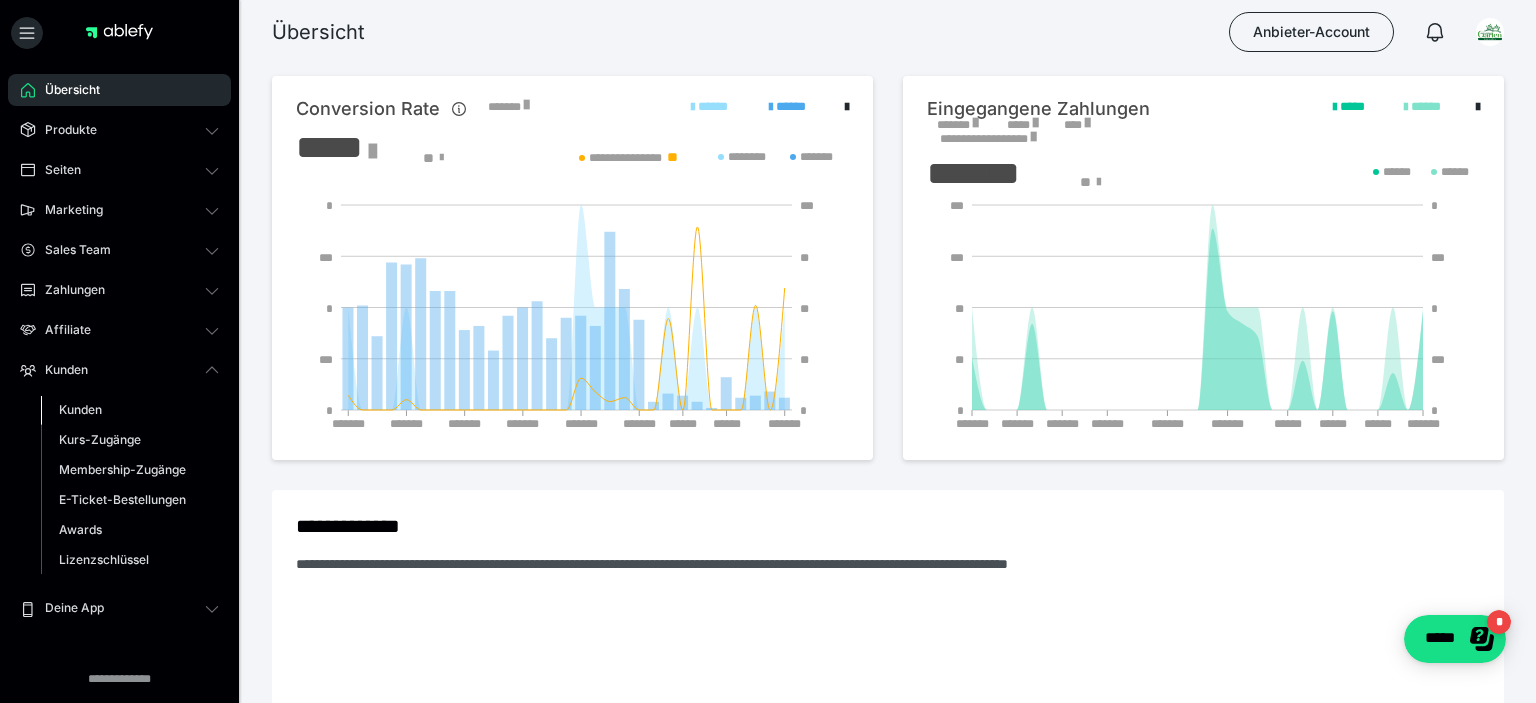 click on "Kunden" at bounding box center (80, 409) 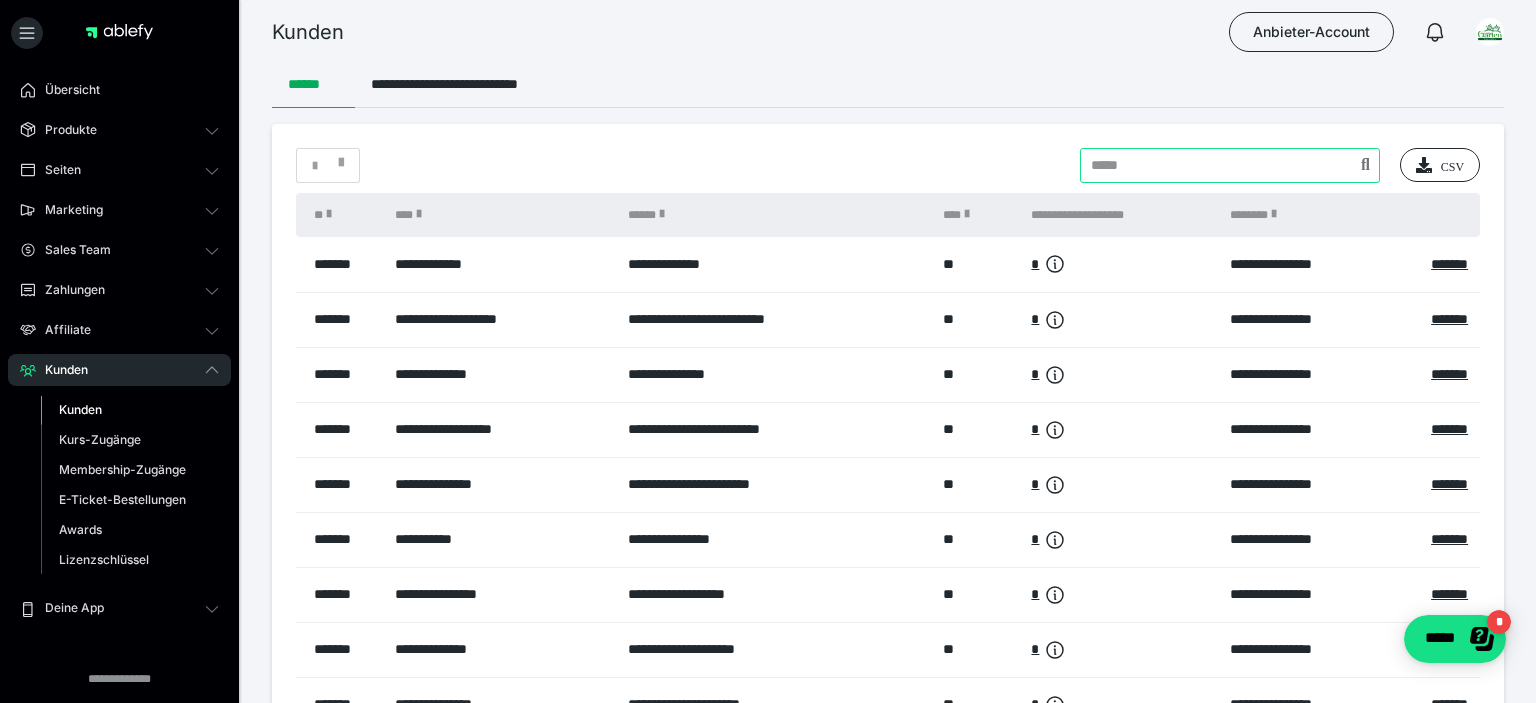 click at bounding box center (1230, 165) 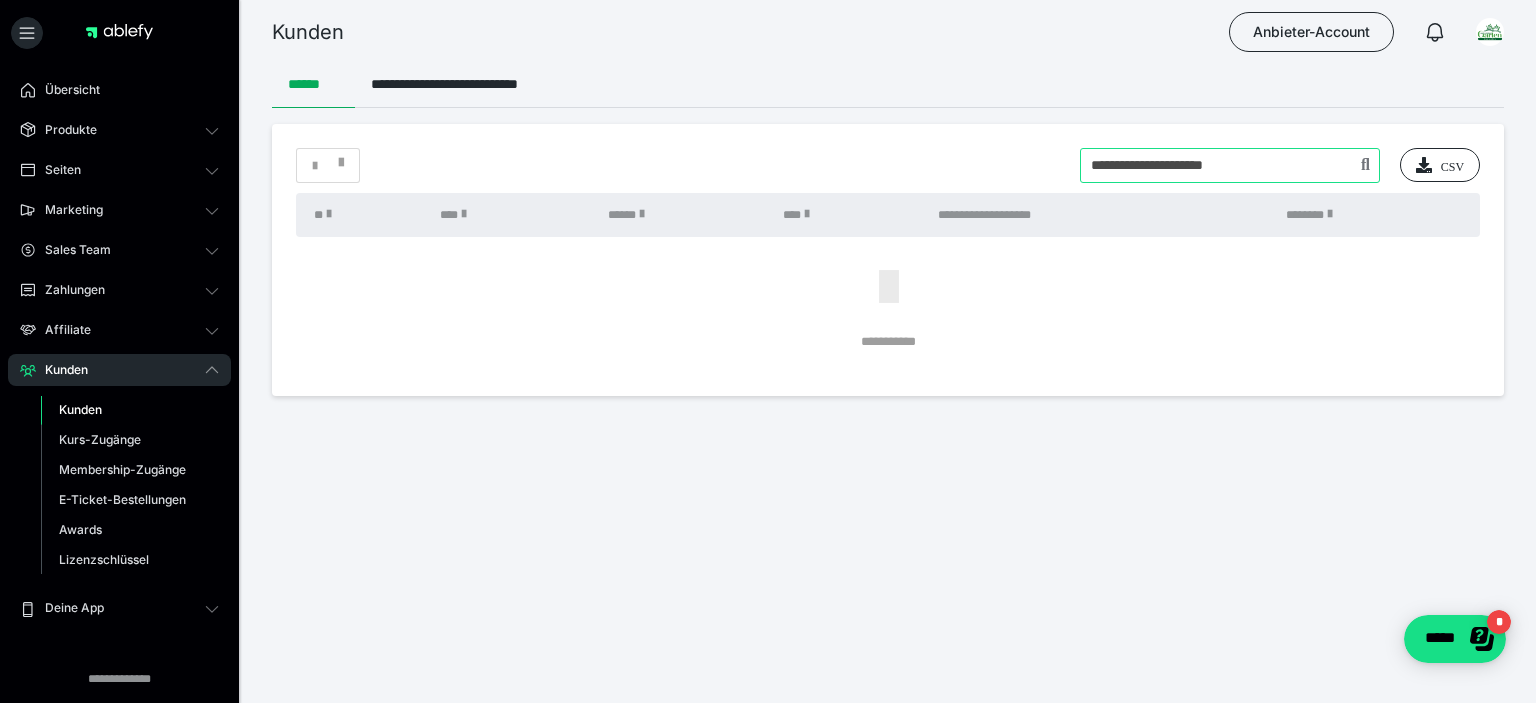 click at bounding box center [1230, 165] 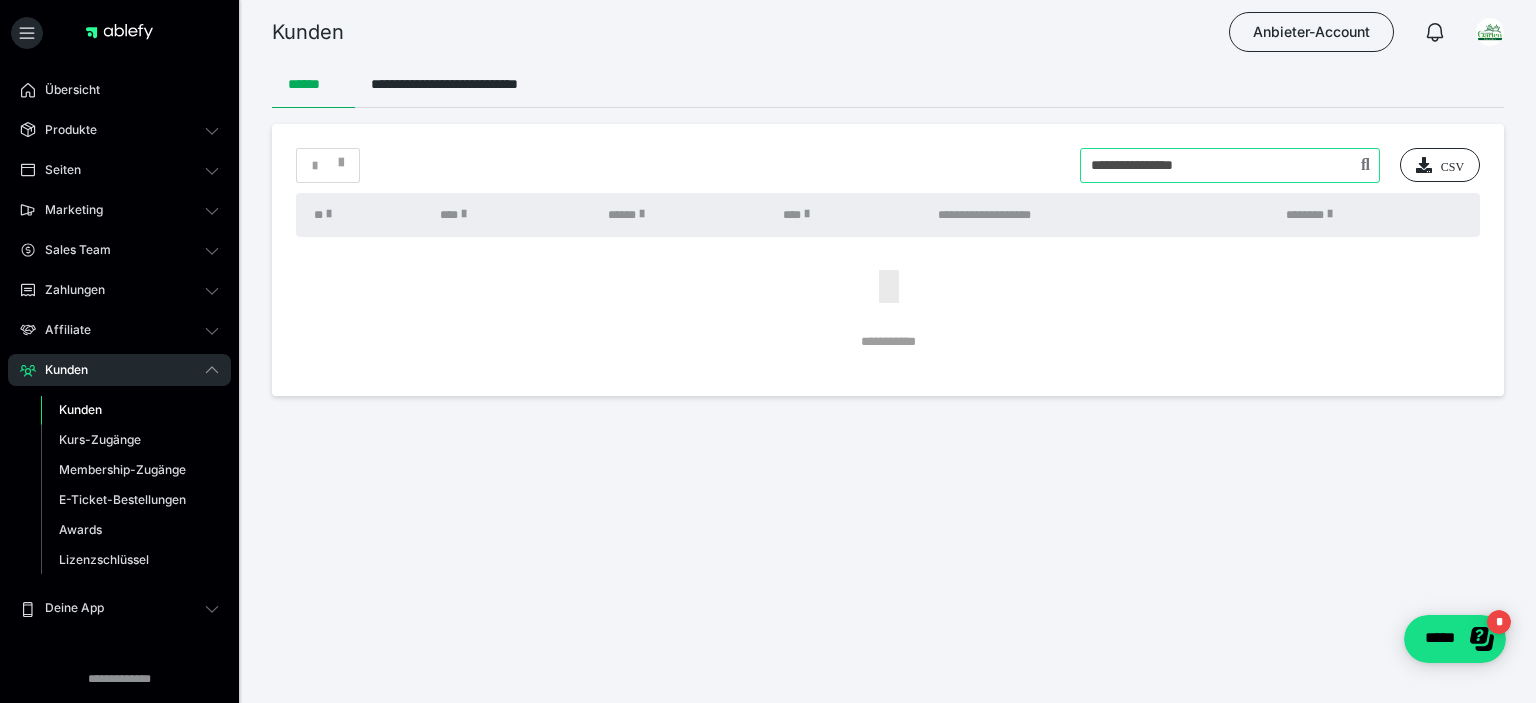 click at bounding box center [1230, 165] 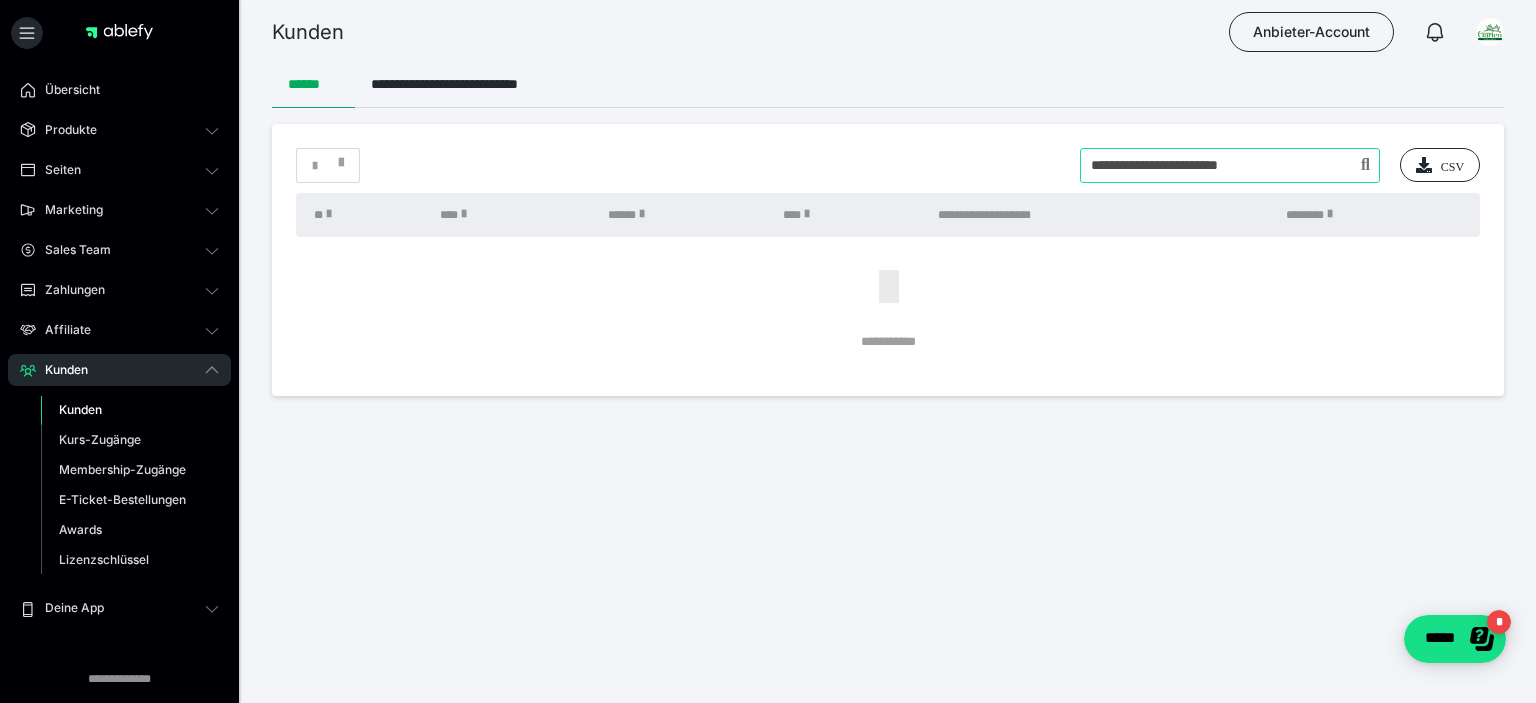 click at bounding box center (1230, 165) 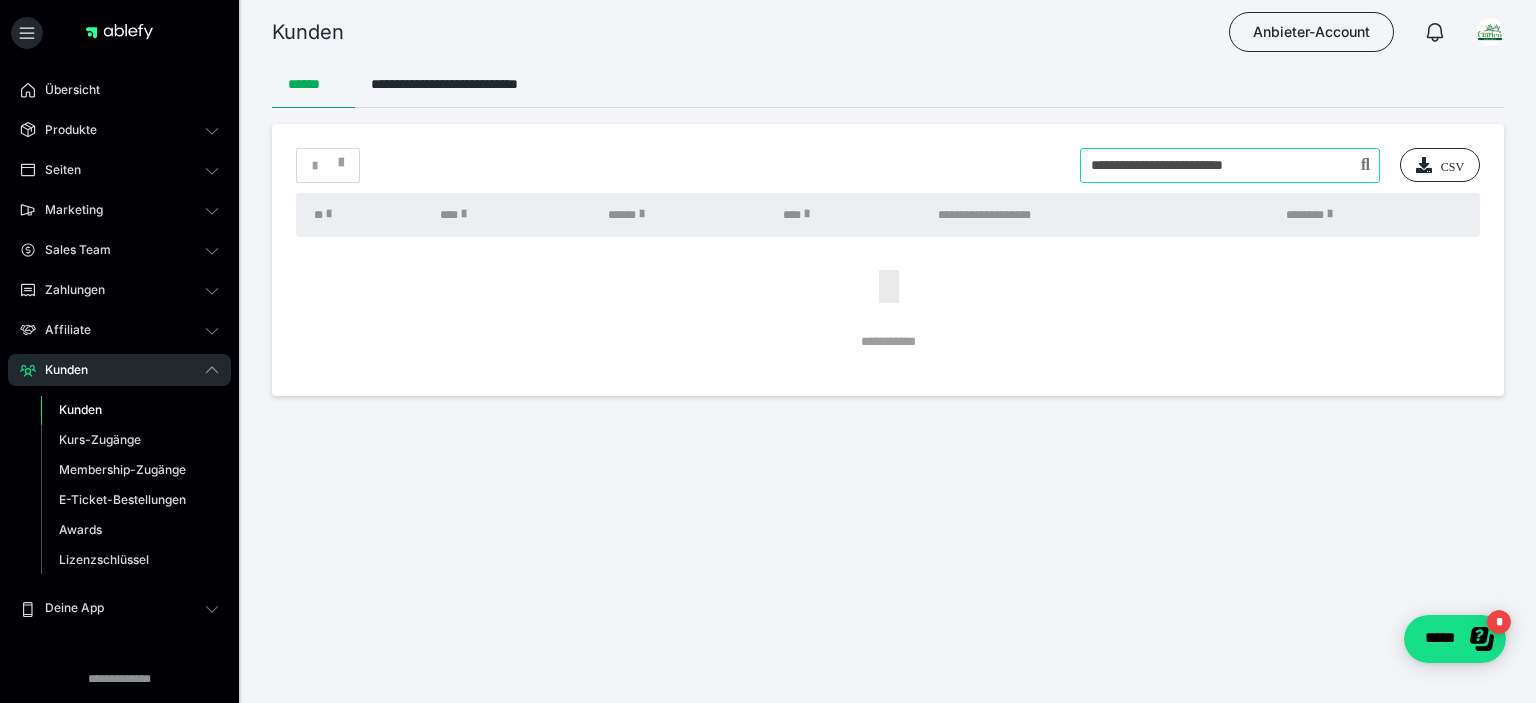 click at bounding box center [1230, 165] 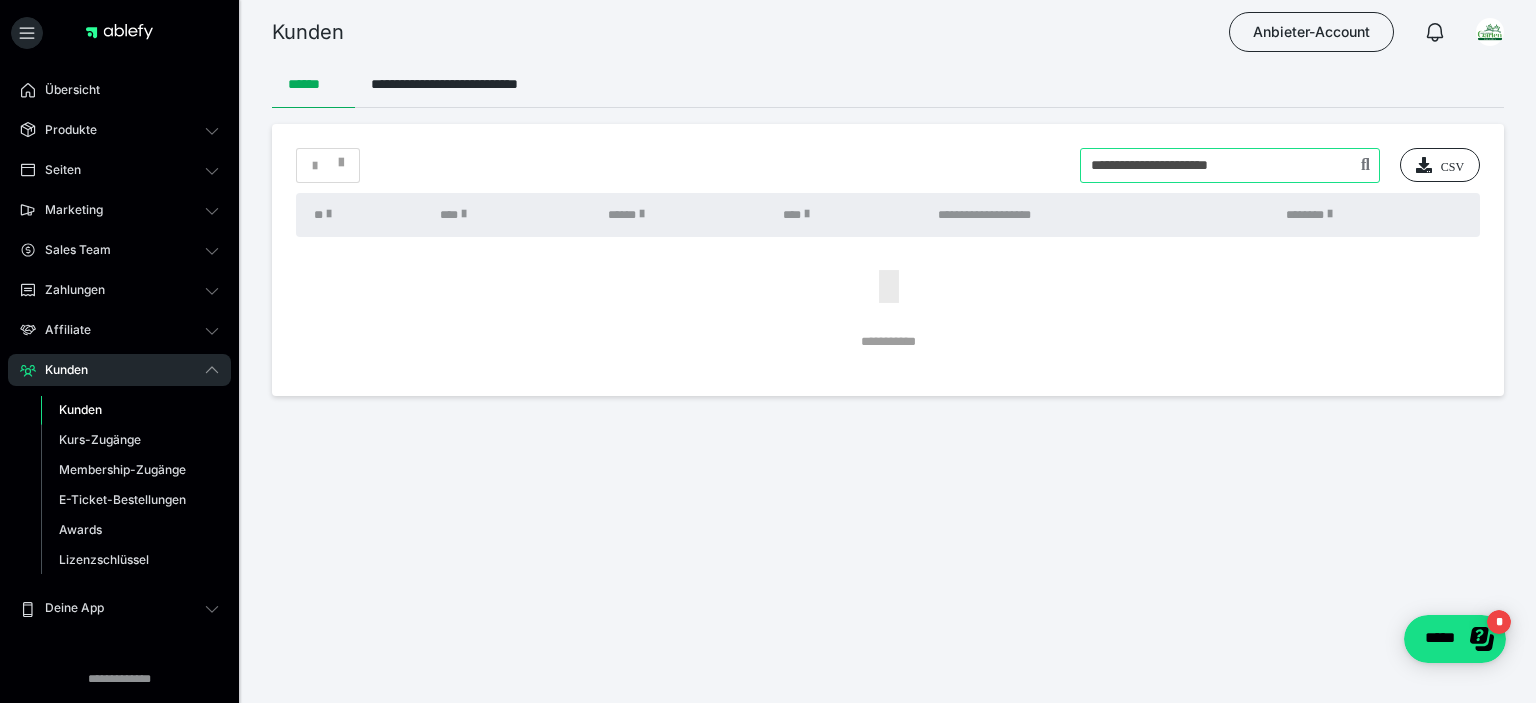 click at bounding box center (1230, 165) 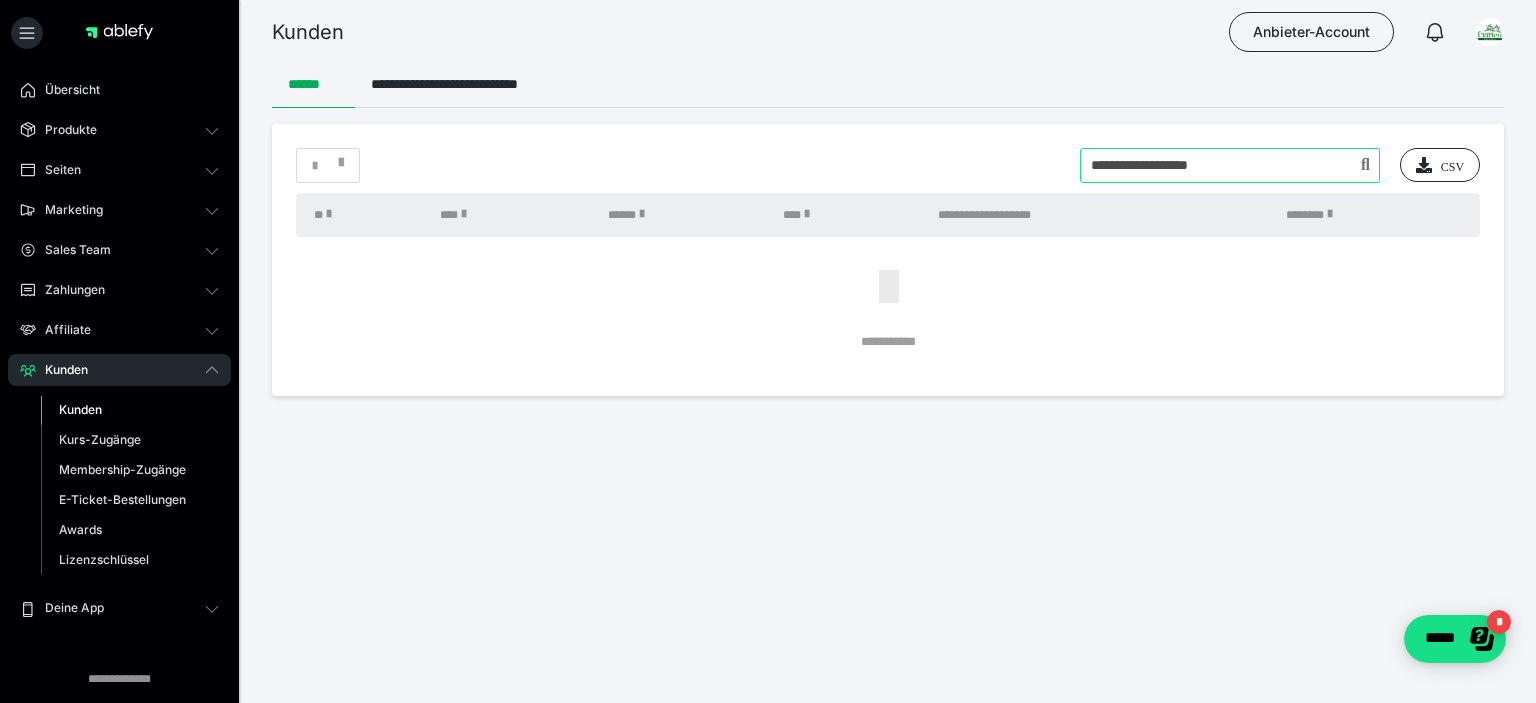 click at bounding box center [1230, 165] 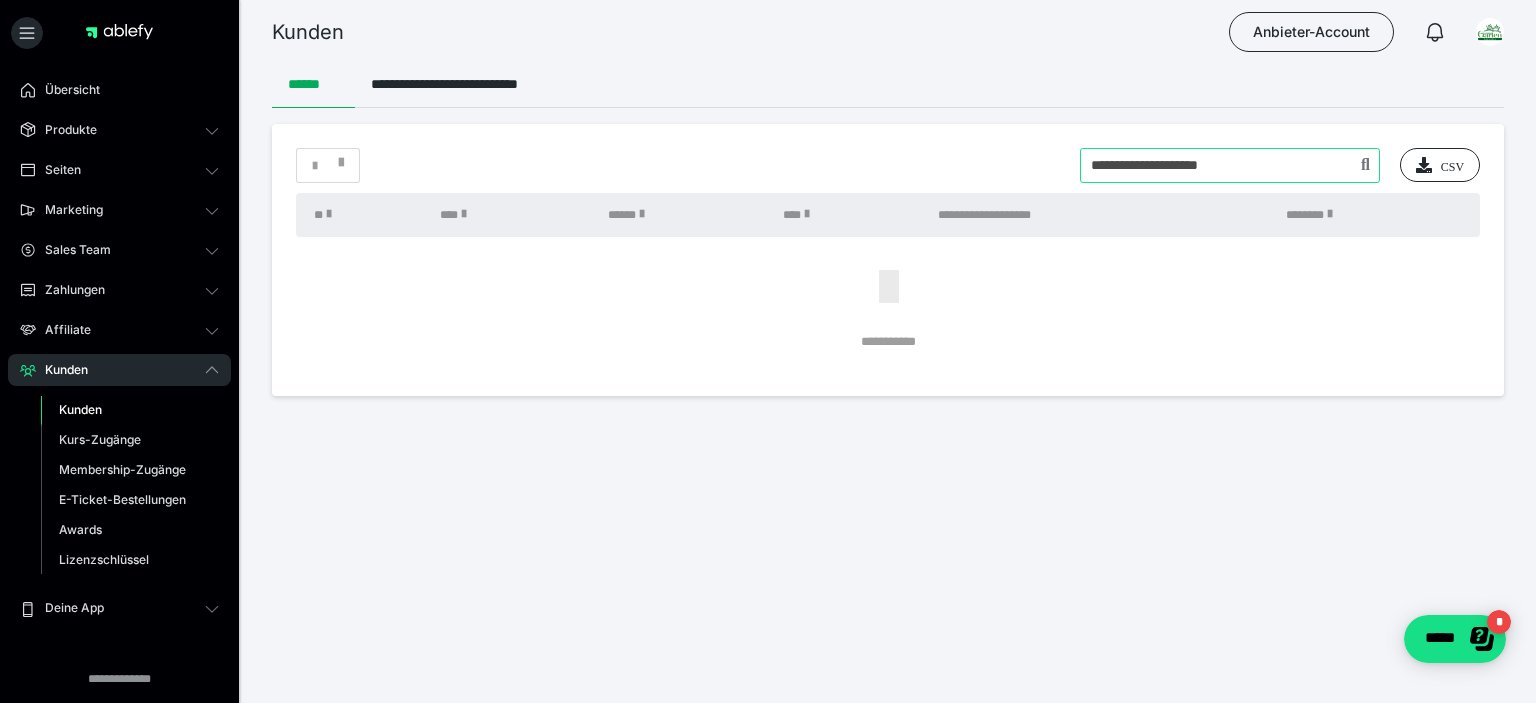click at bounding box center (1230, 165) 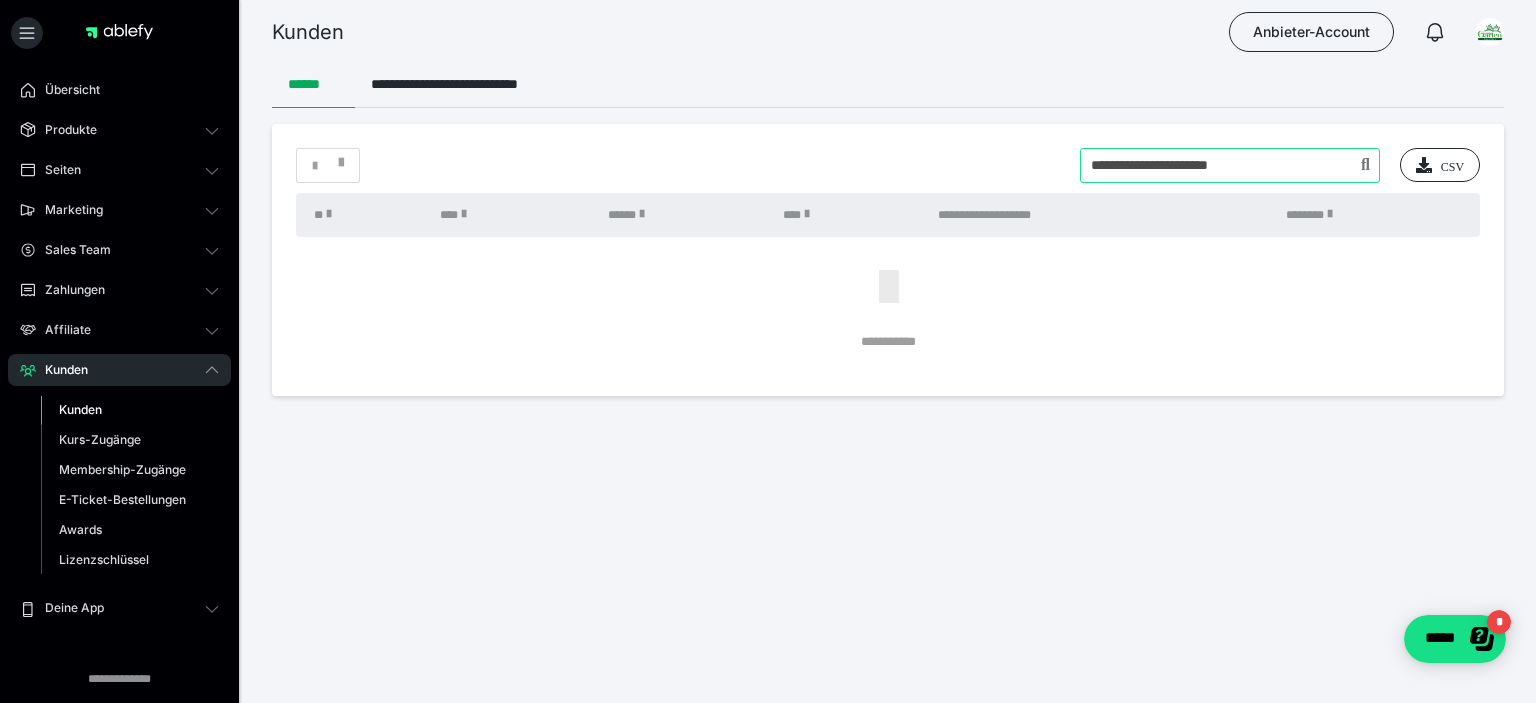 click at bounding box center [1230, 165] 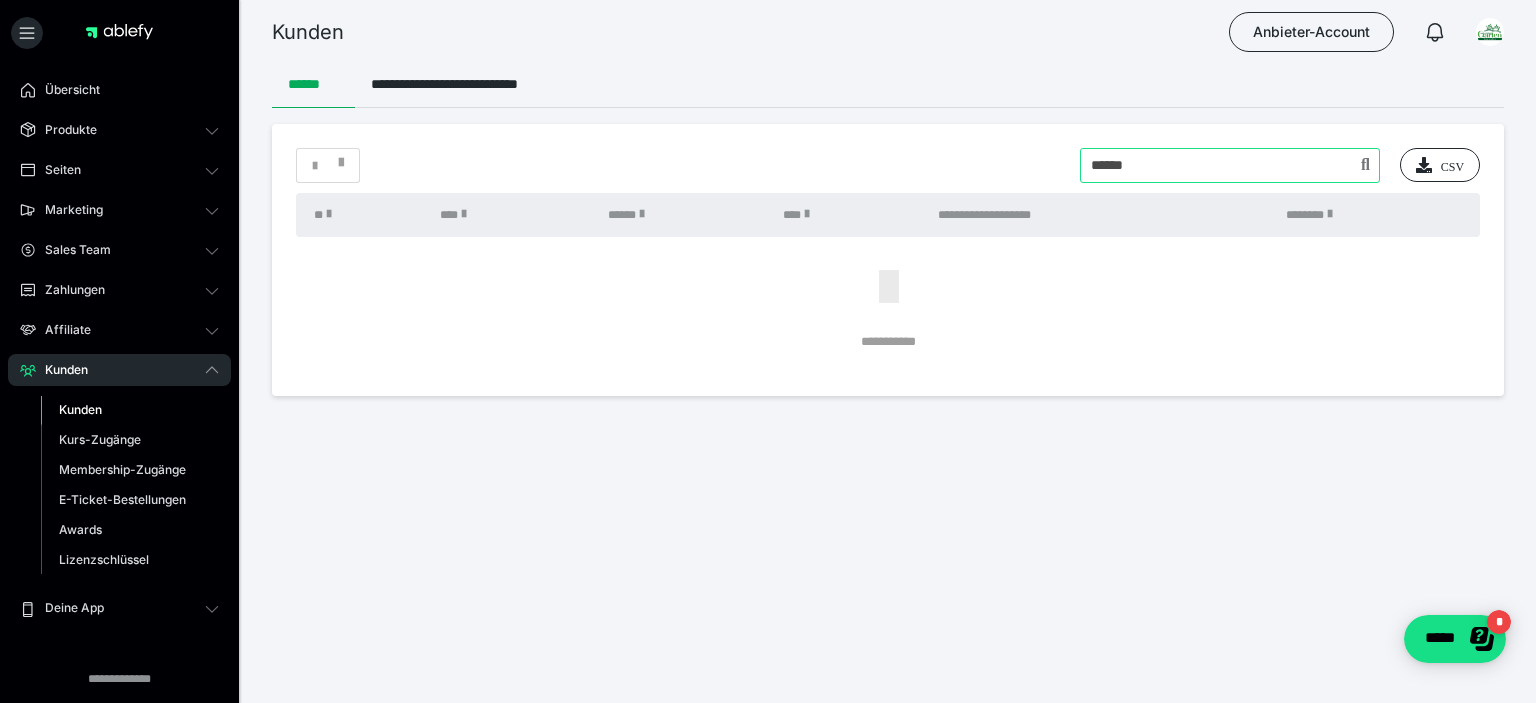 click at bounding box center [1230, 165] 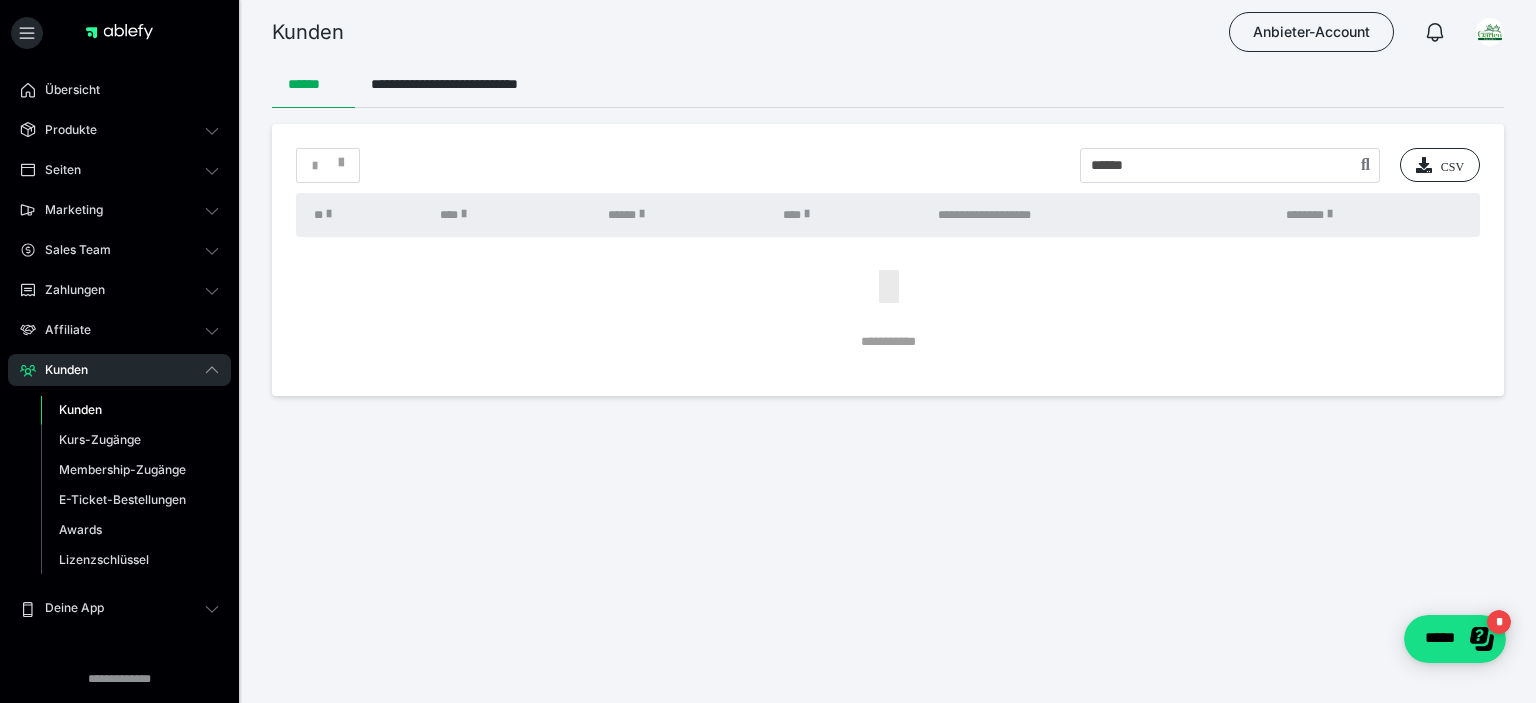 drag, startPoint x: 1162, startPoint y: 206, endPoint x: 1153, endPoint y: 145, distance: 61.66036 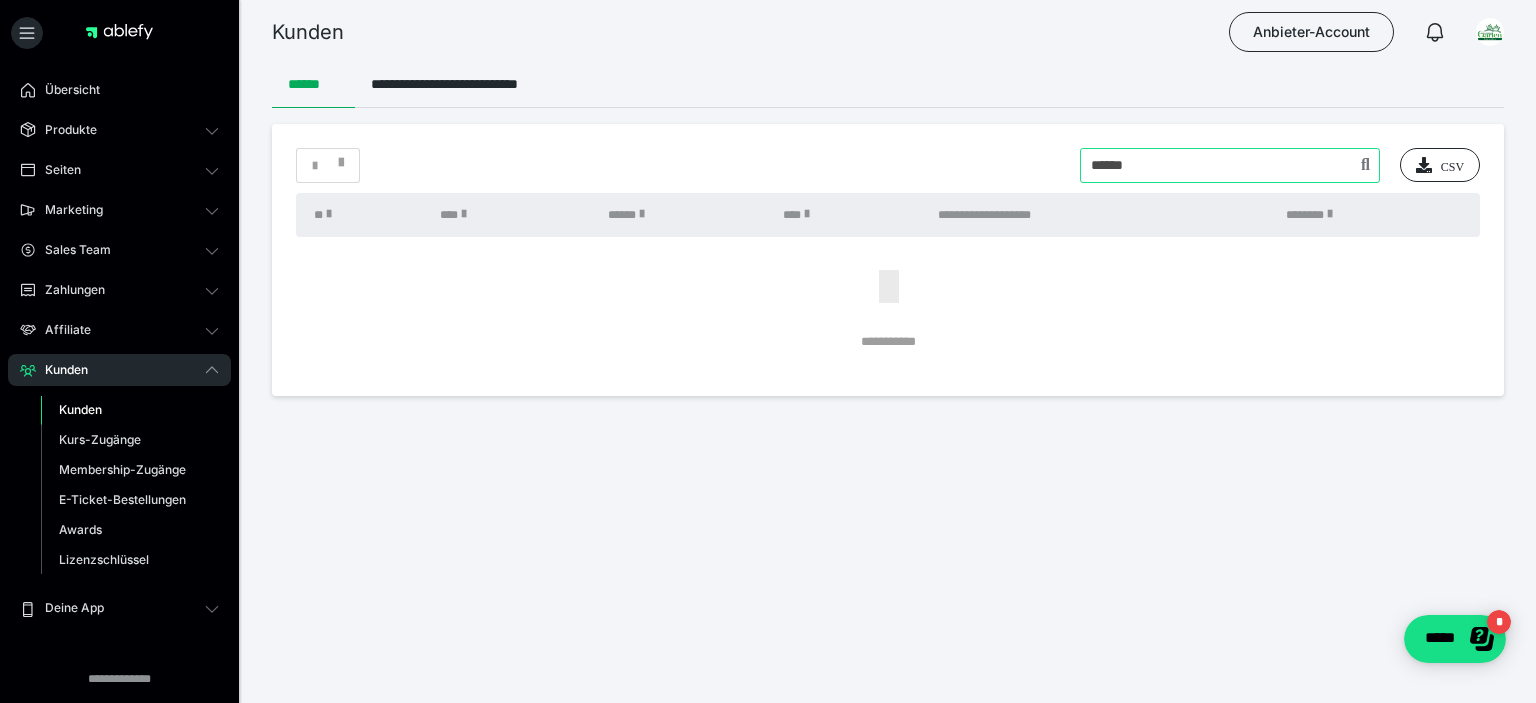 click at bounding box center (1230, 165) 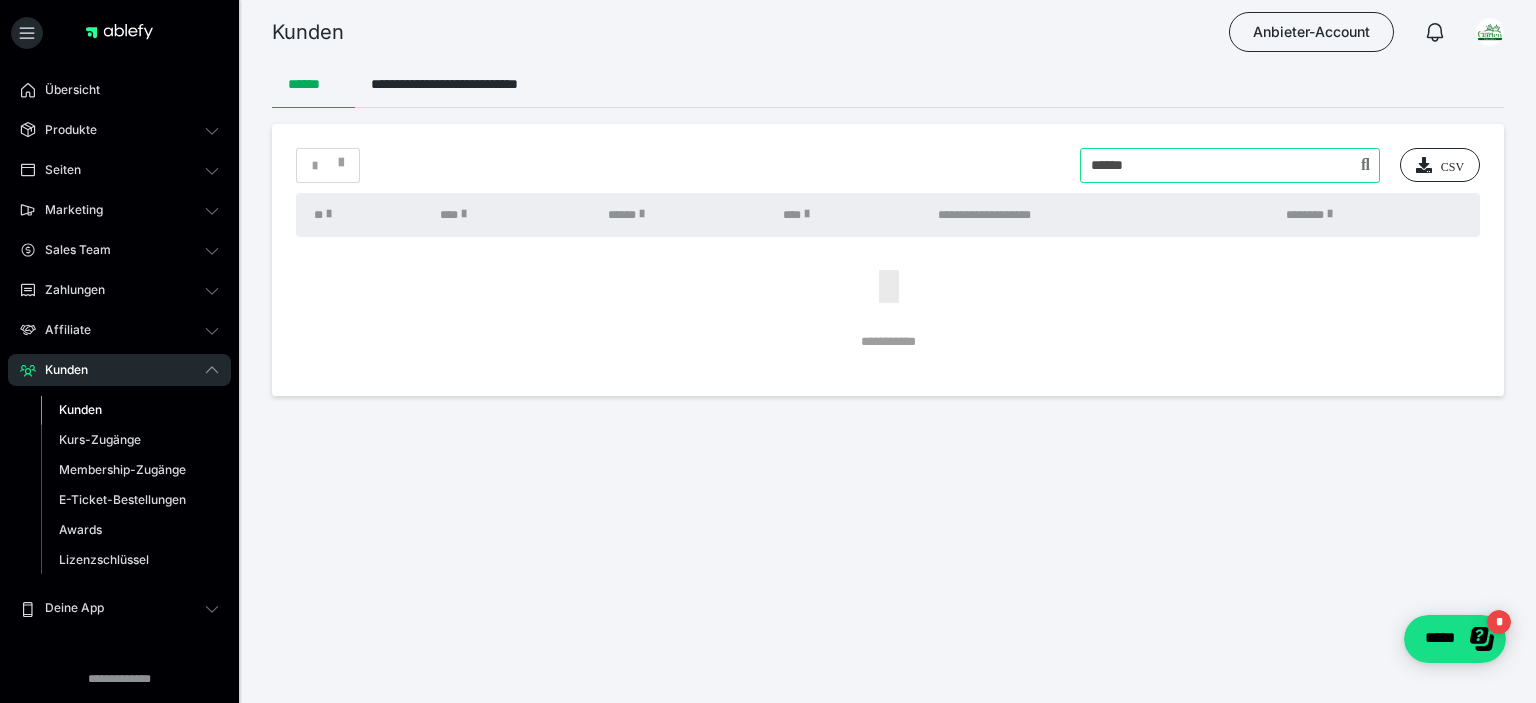 paste on "**********" 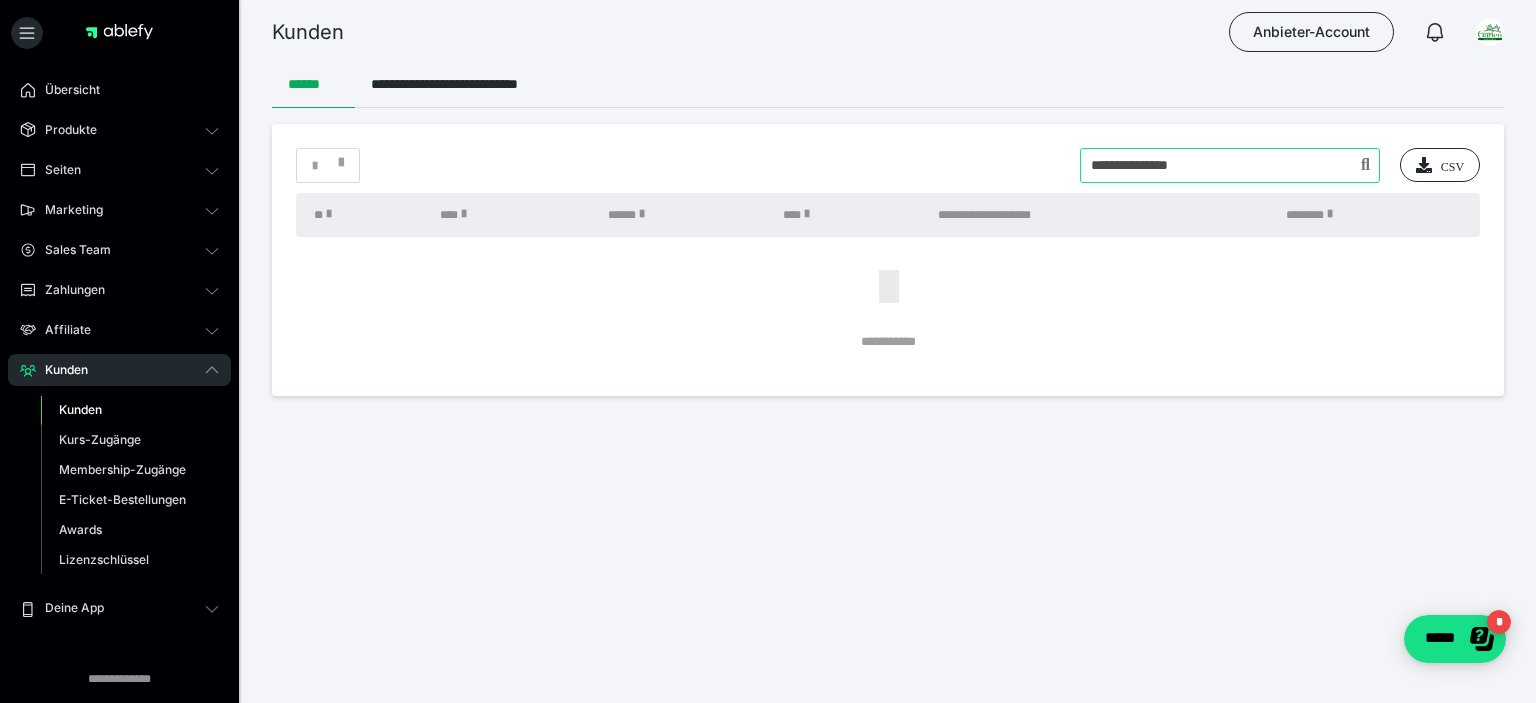 click at bounding box center [1230, 165] 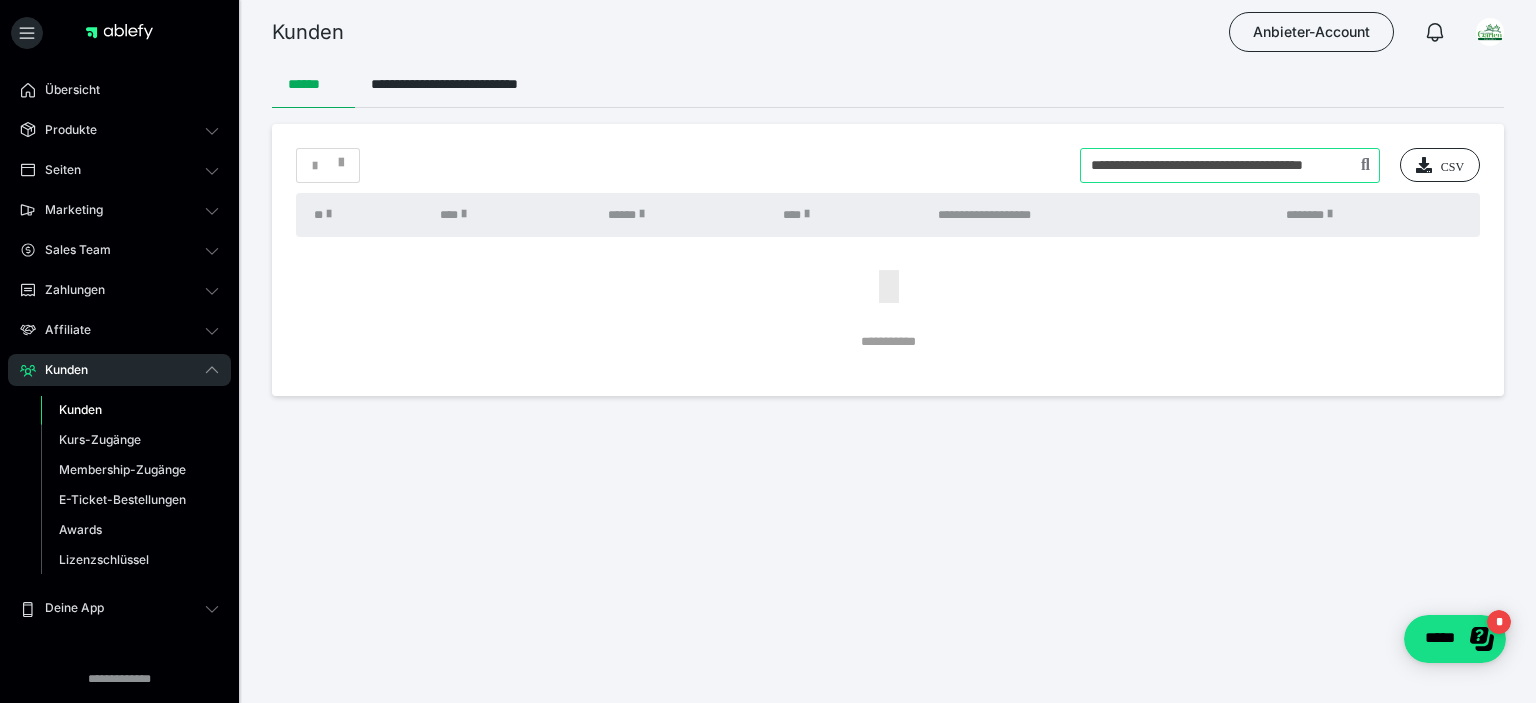 click at bounding box center (1230, 165) 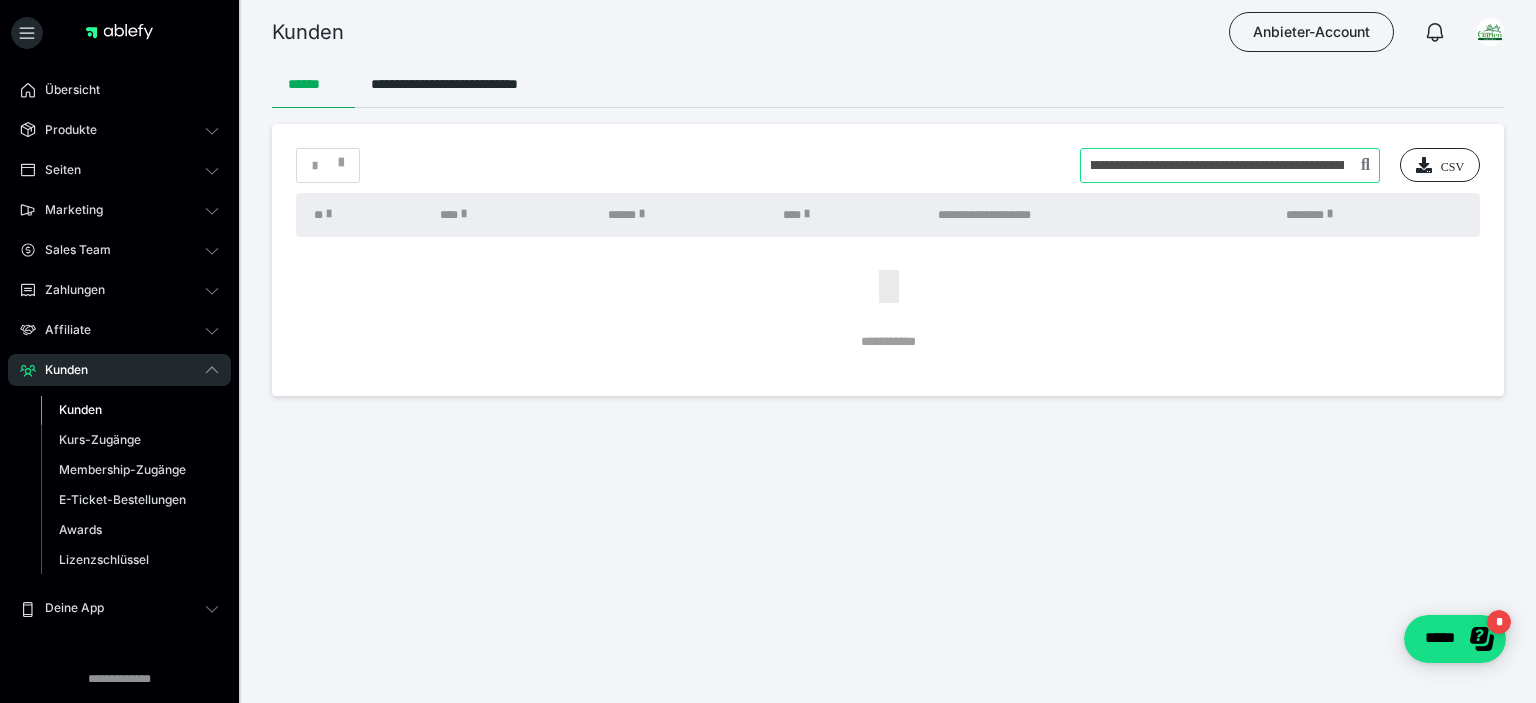 scroll, scrollTop: 0, scrollLeft: 86, axis: horizontal 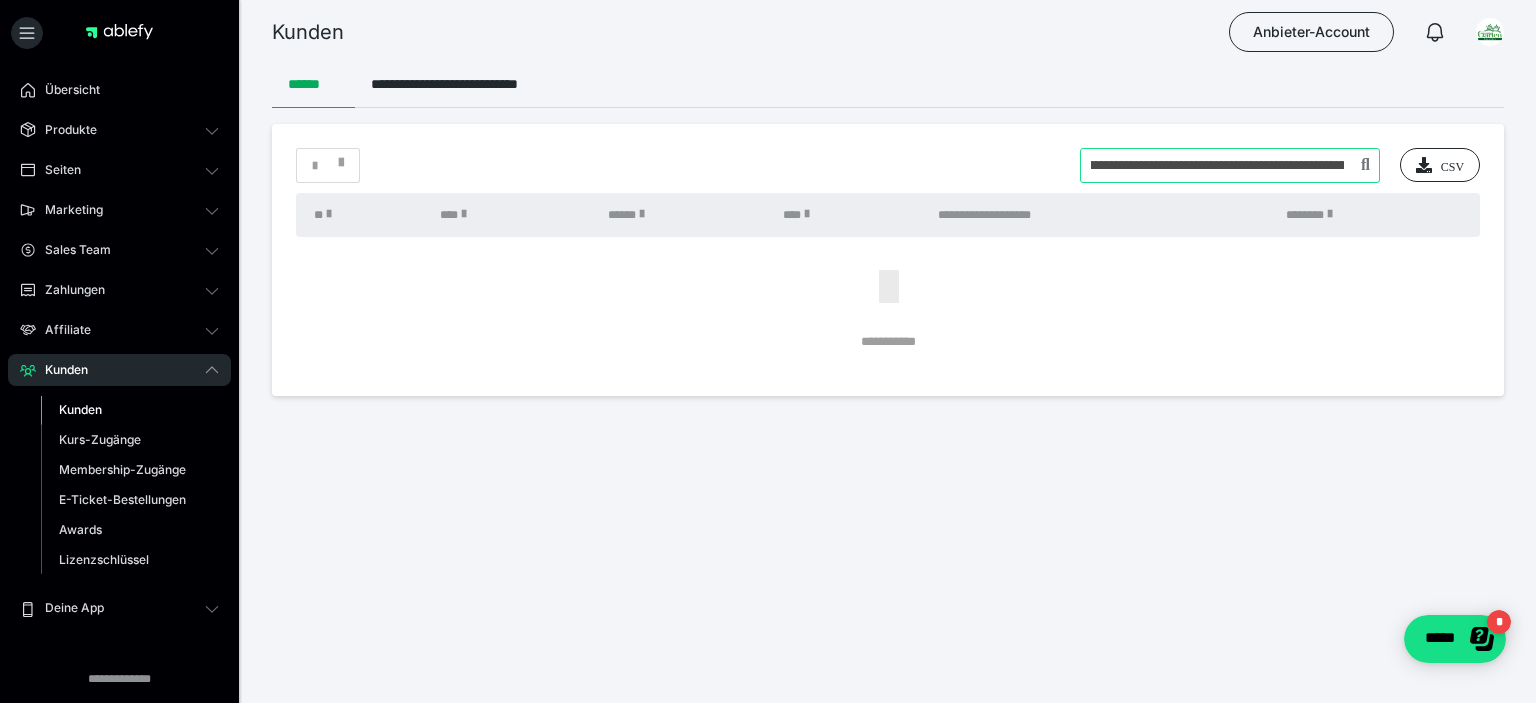 click at bounding box center (1230, 165) 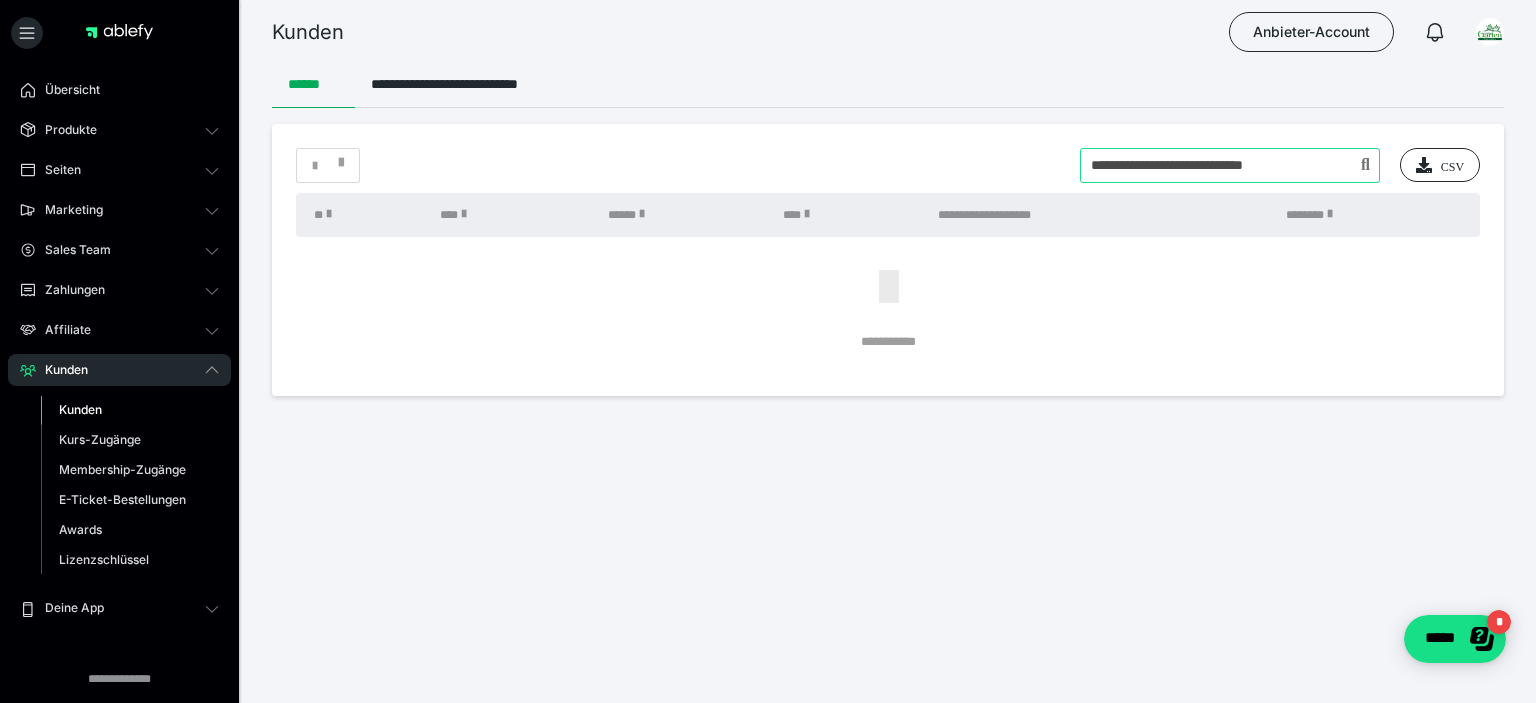 scroll, scrollTop: 0, scrollLeft: 0, axis: both 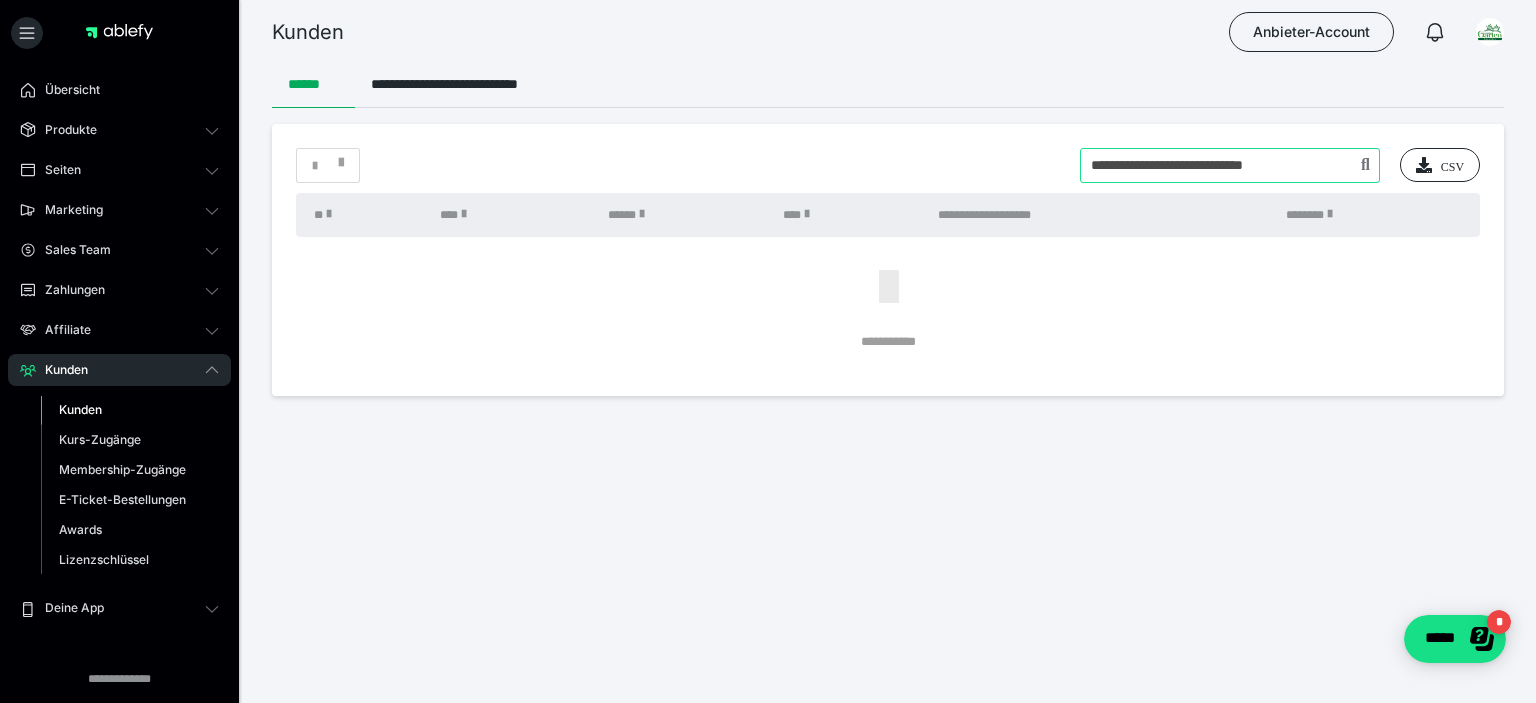 click at bounding box center [1230, 165] 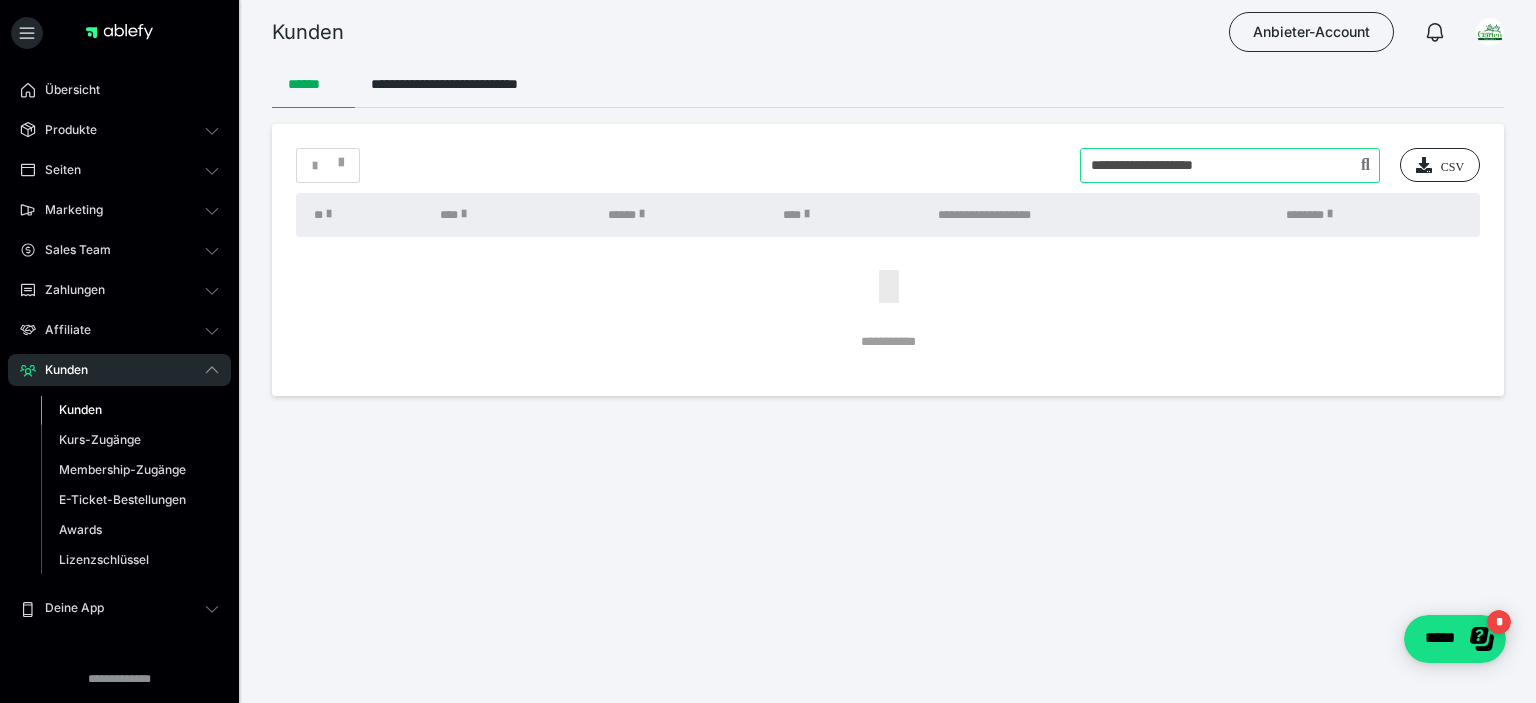 click at bounding box center (1230, 165) 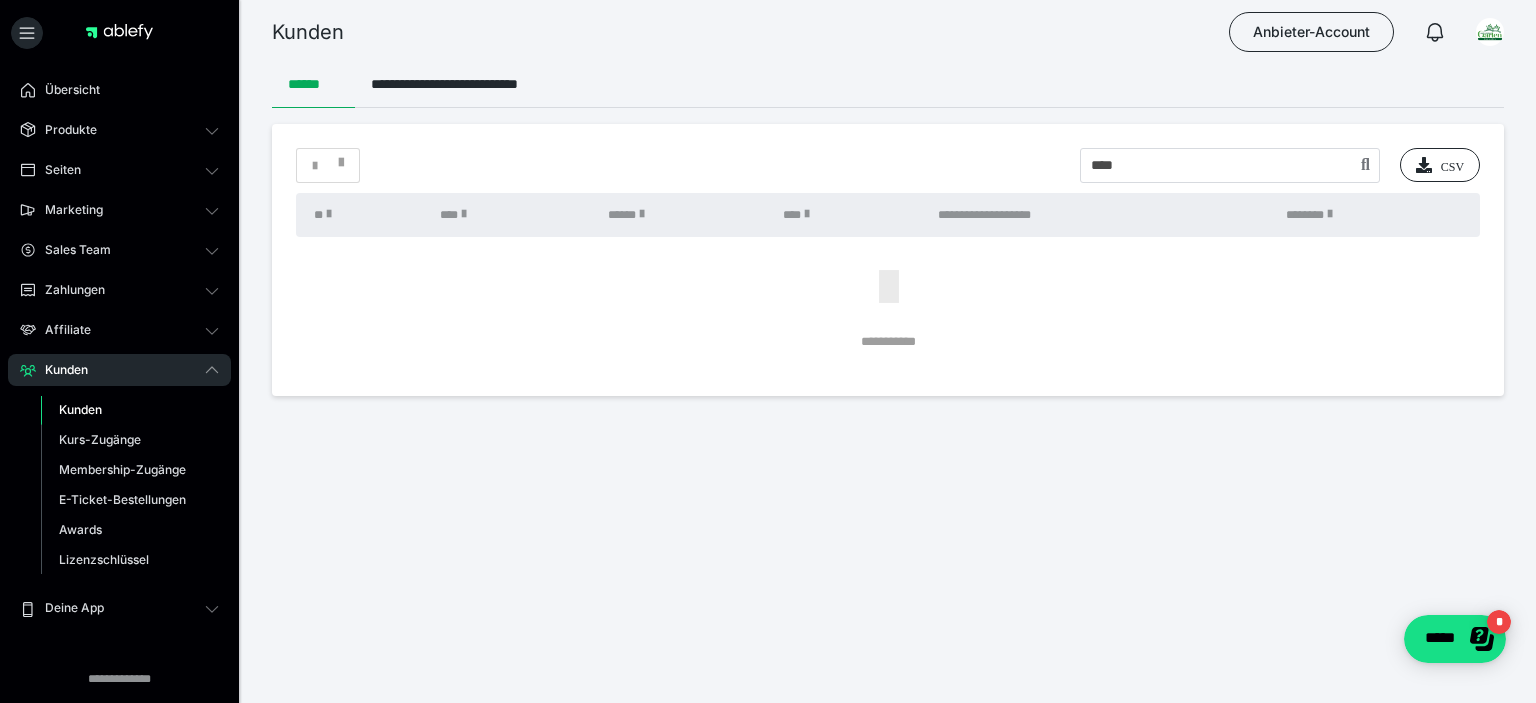 drag, startPoint x: 1138, startPoint y: 144, endPoint x: 1142, endPoint y: 159, distance: 15.524175 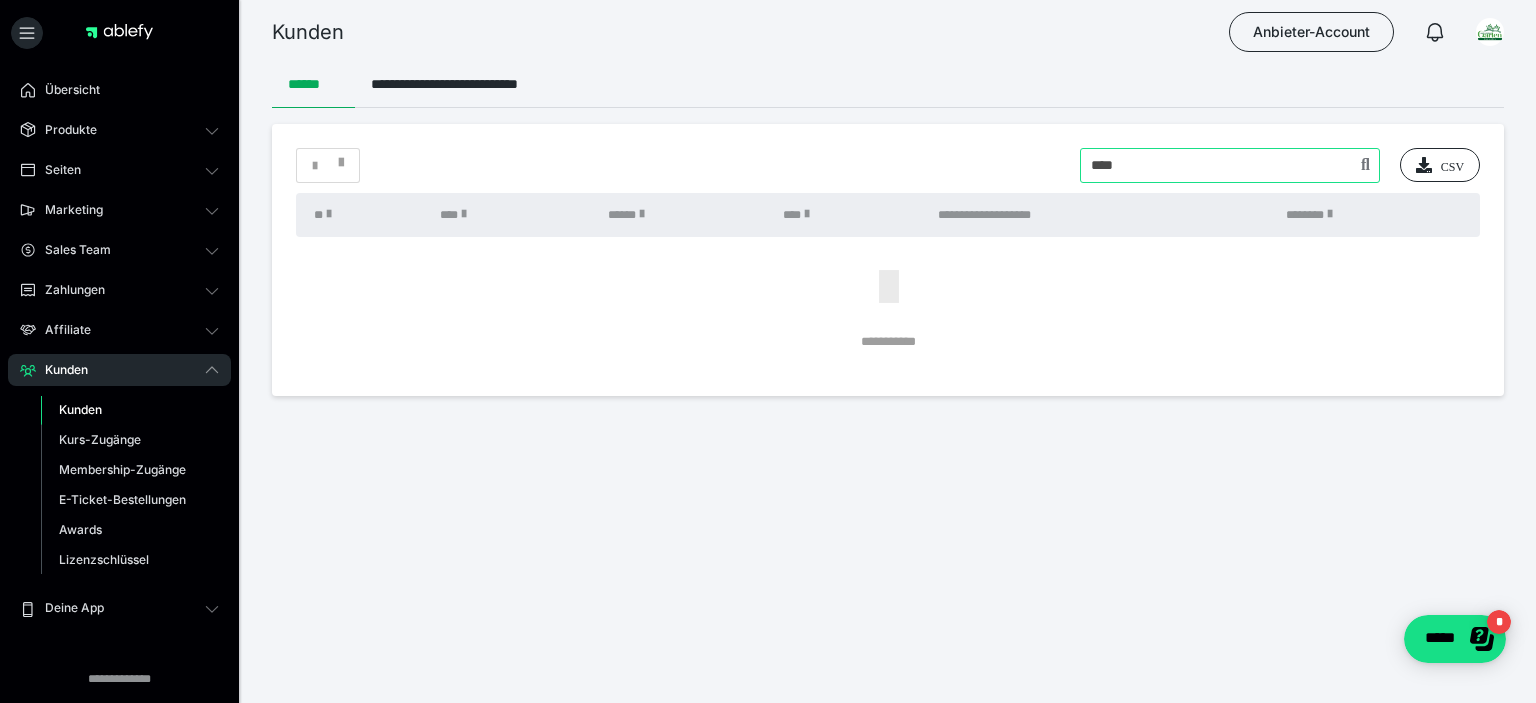 click at bounding box center [1230, 165] 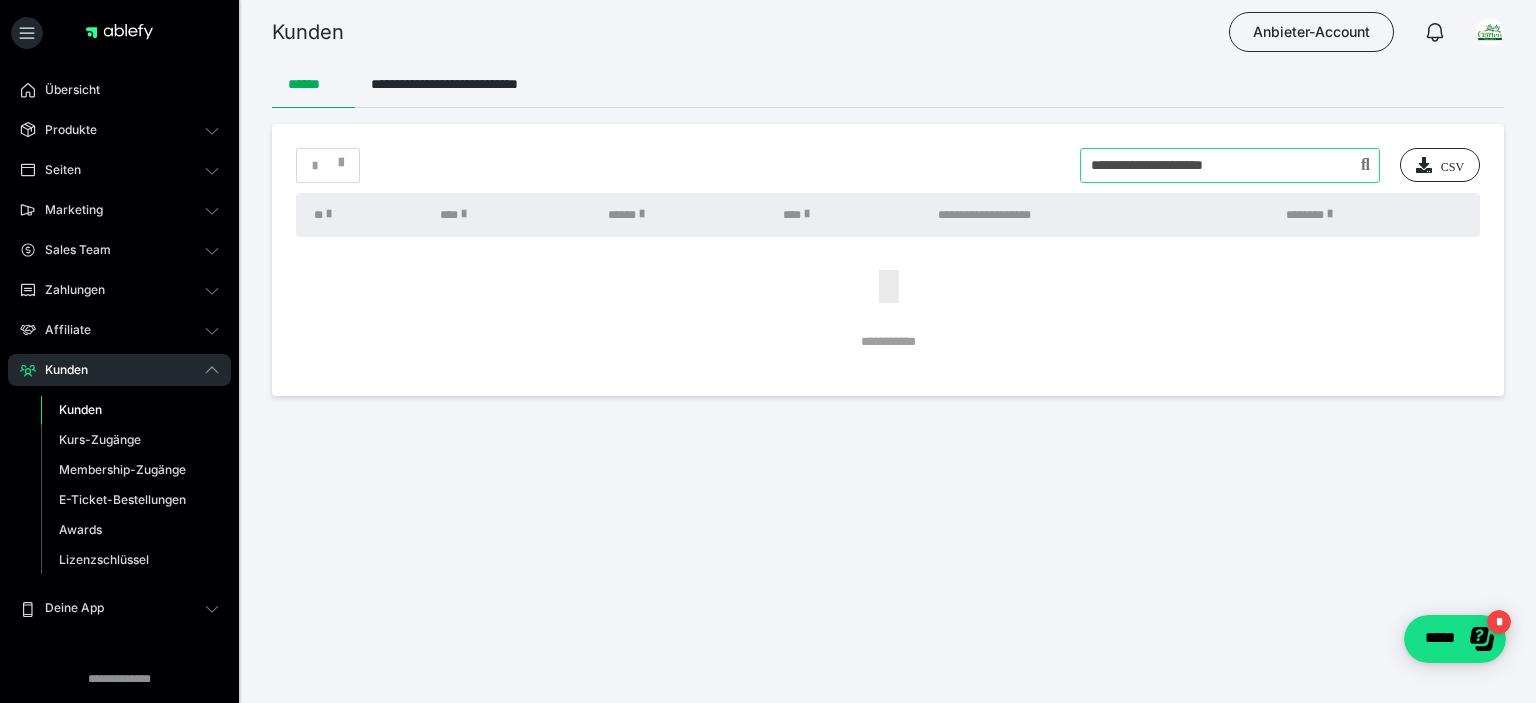 click at bounding box center [1230, 165] 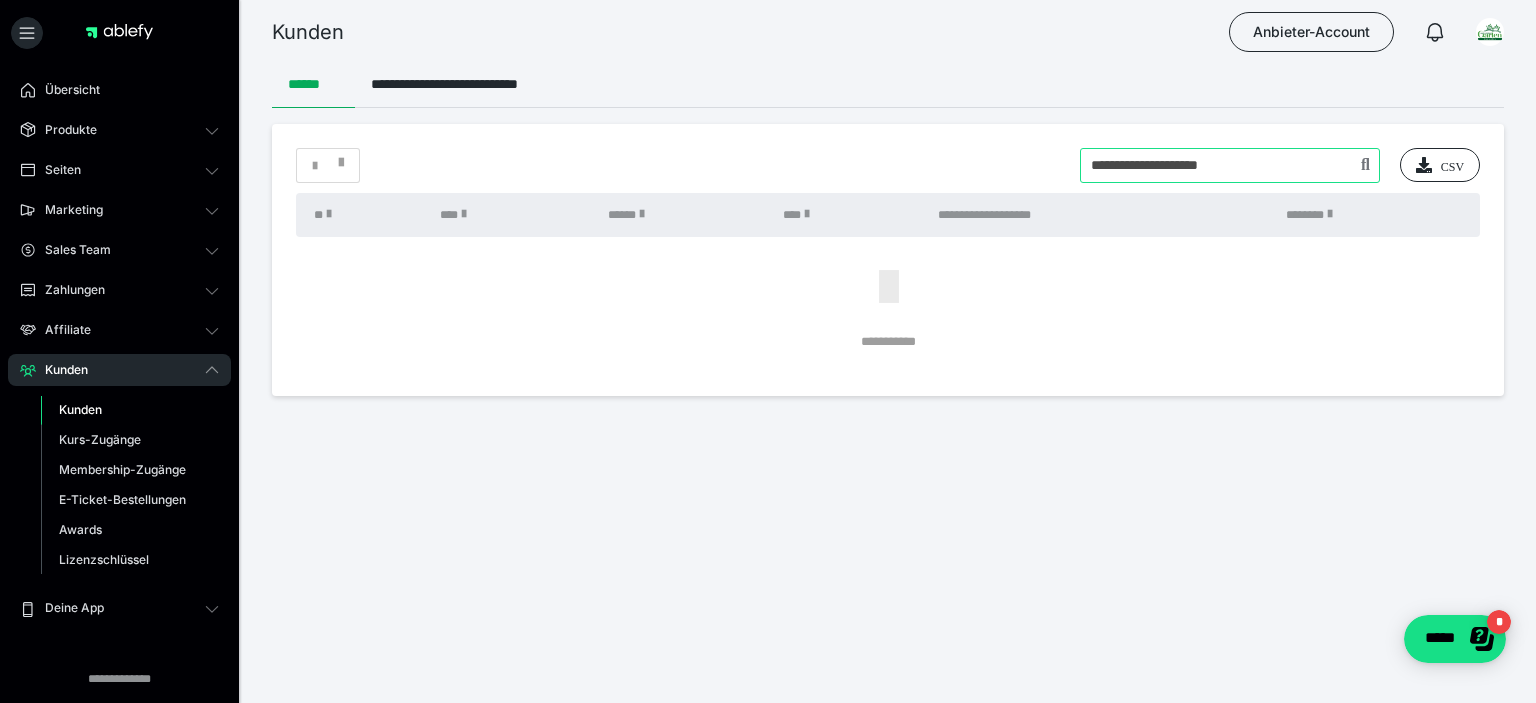 click at bounding box center (1230, 165) 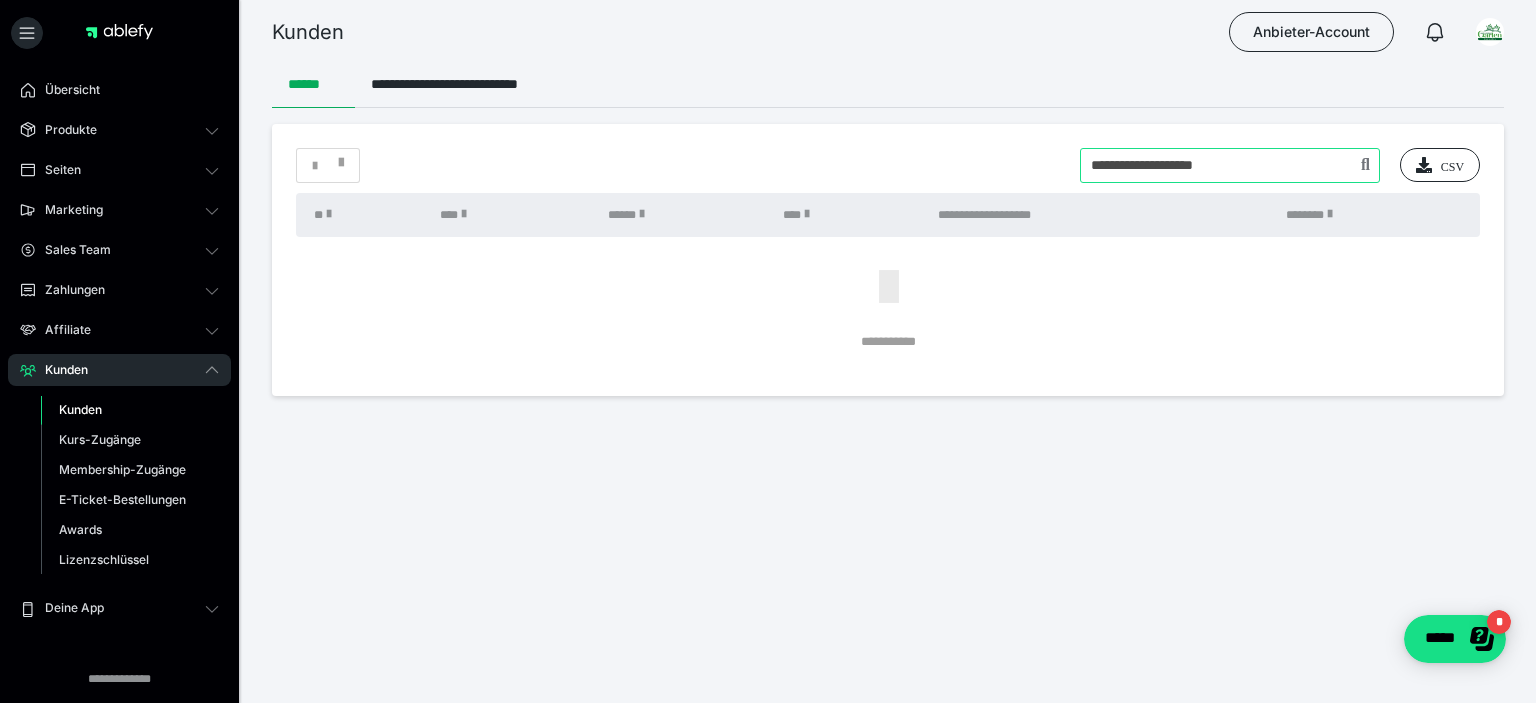 click at bounding box center (1230, 165) 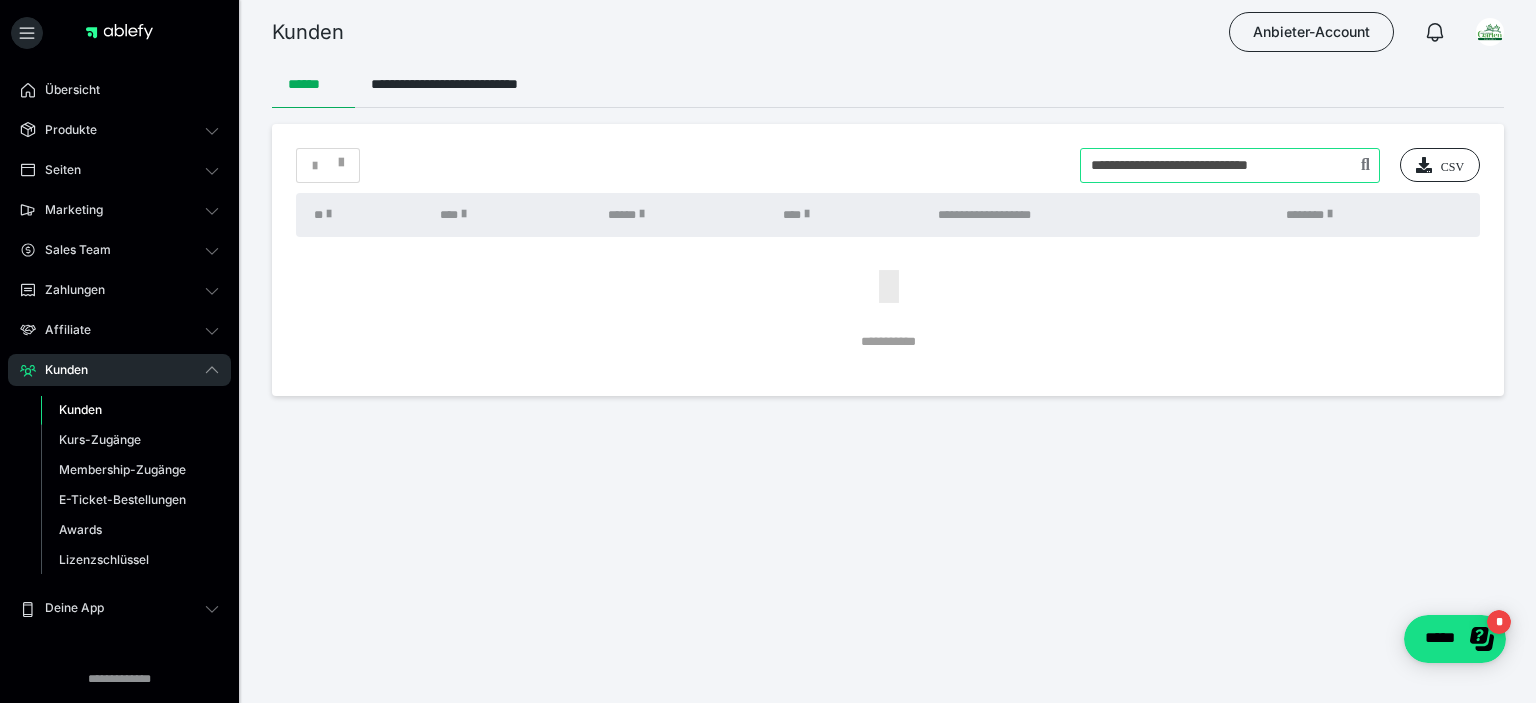 click at bounding box center [1230, 165] 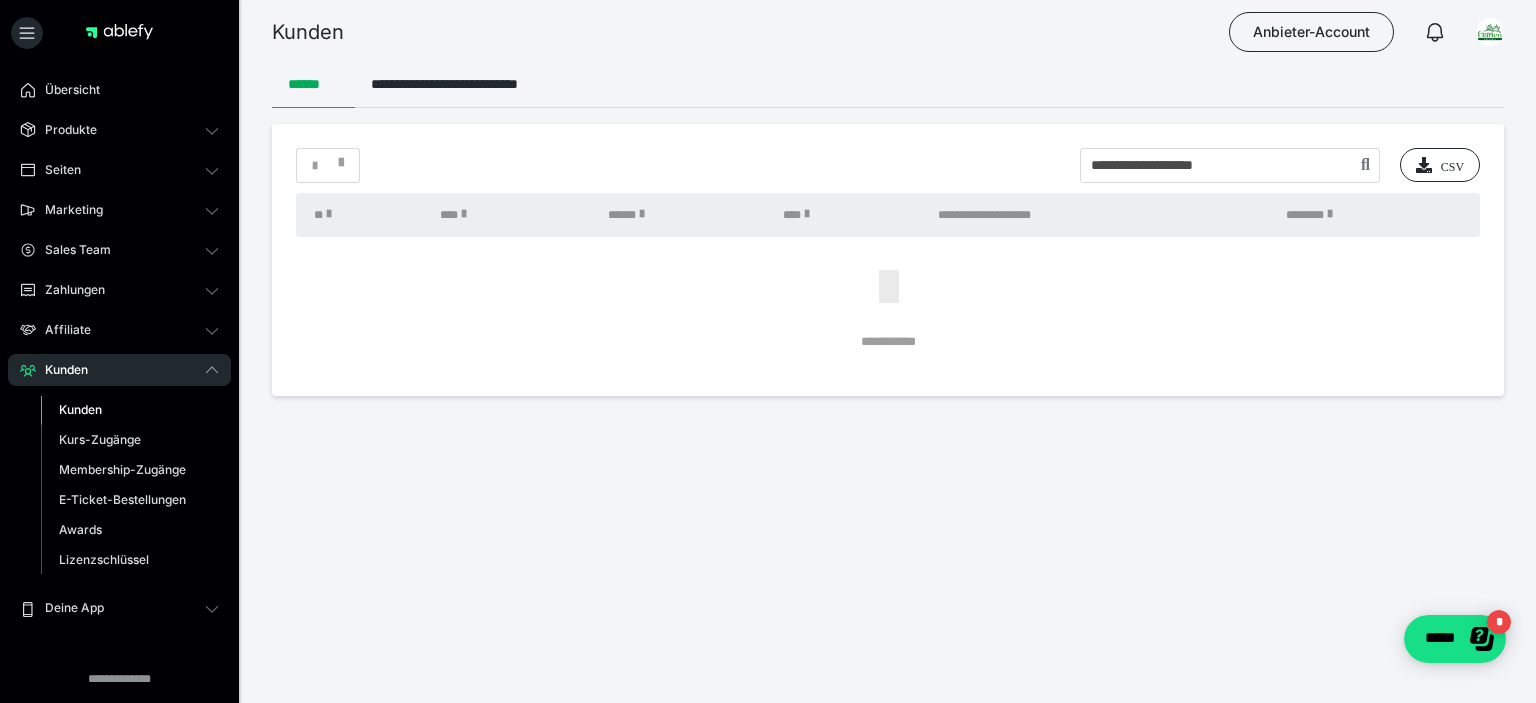 drag, startPoint x: 1119, startPoint y: 146, endPoint x: 1124, endPoint y: 160, distance: 14.866069 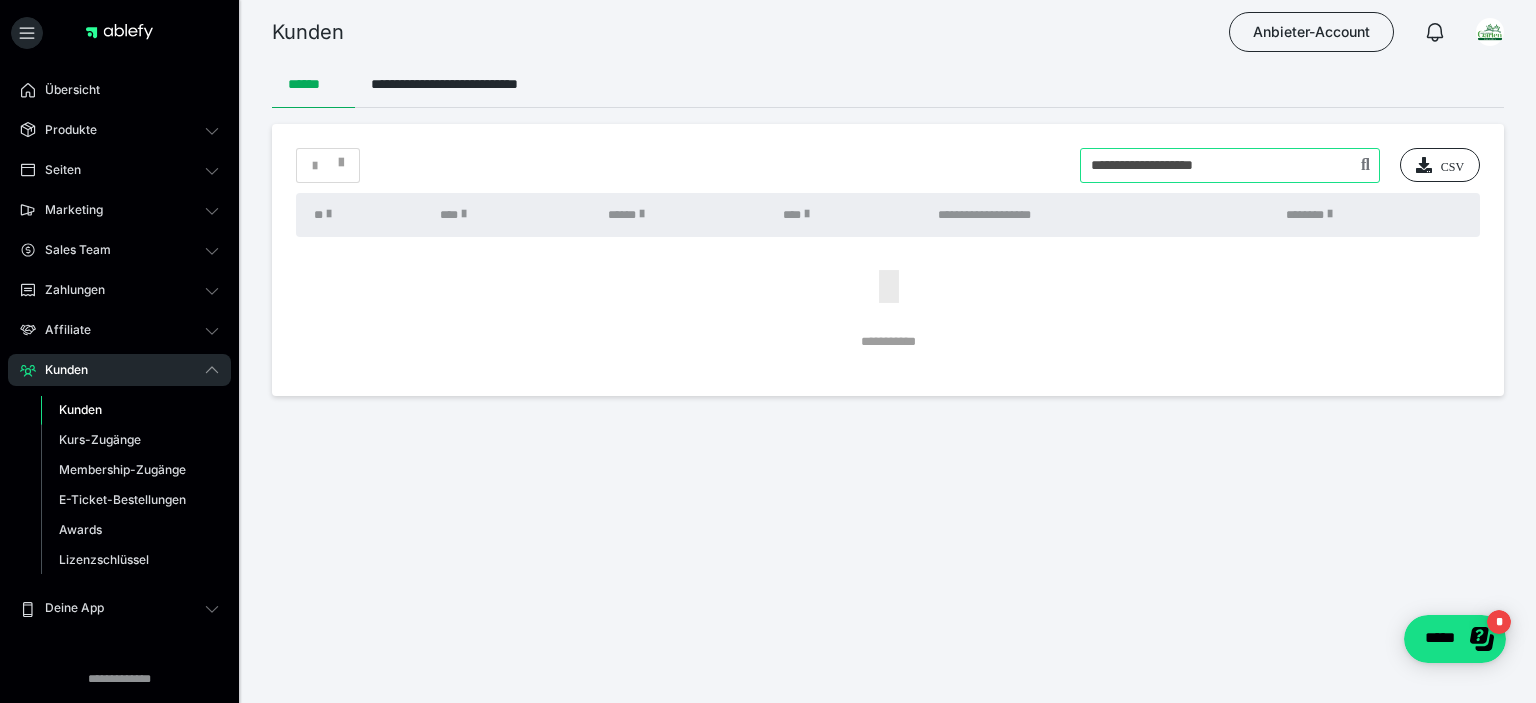 click at bounding box center [1230, 165] 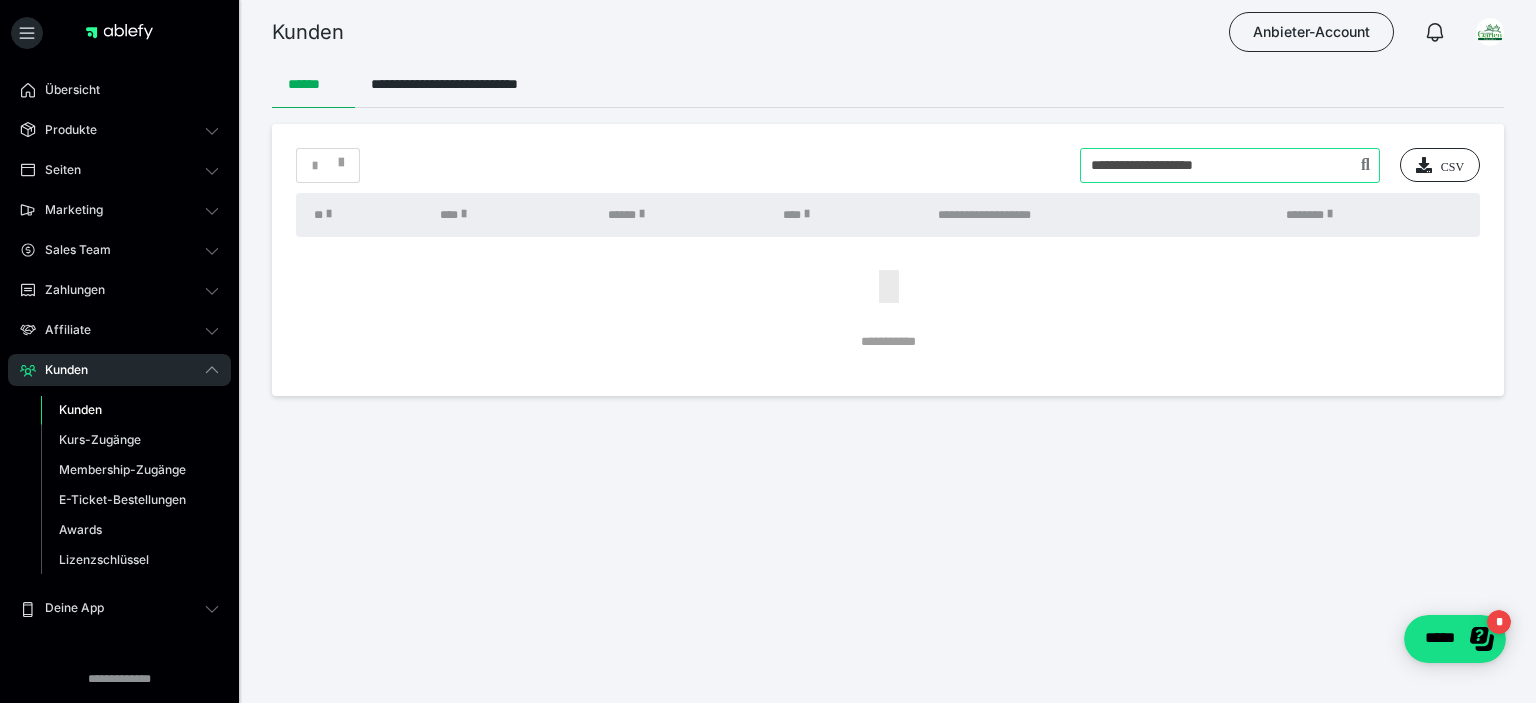 click at bounding box center (1230, 165) 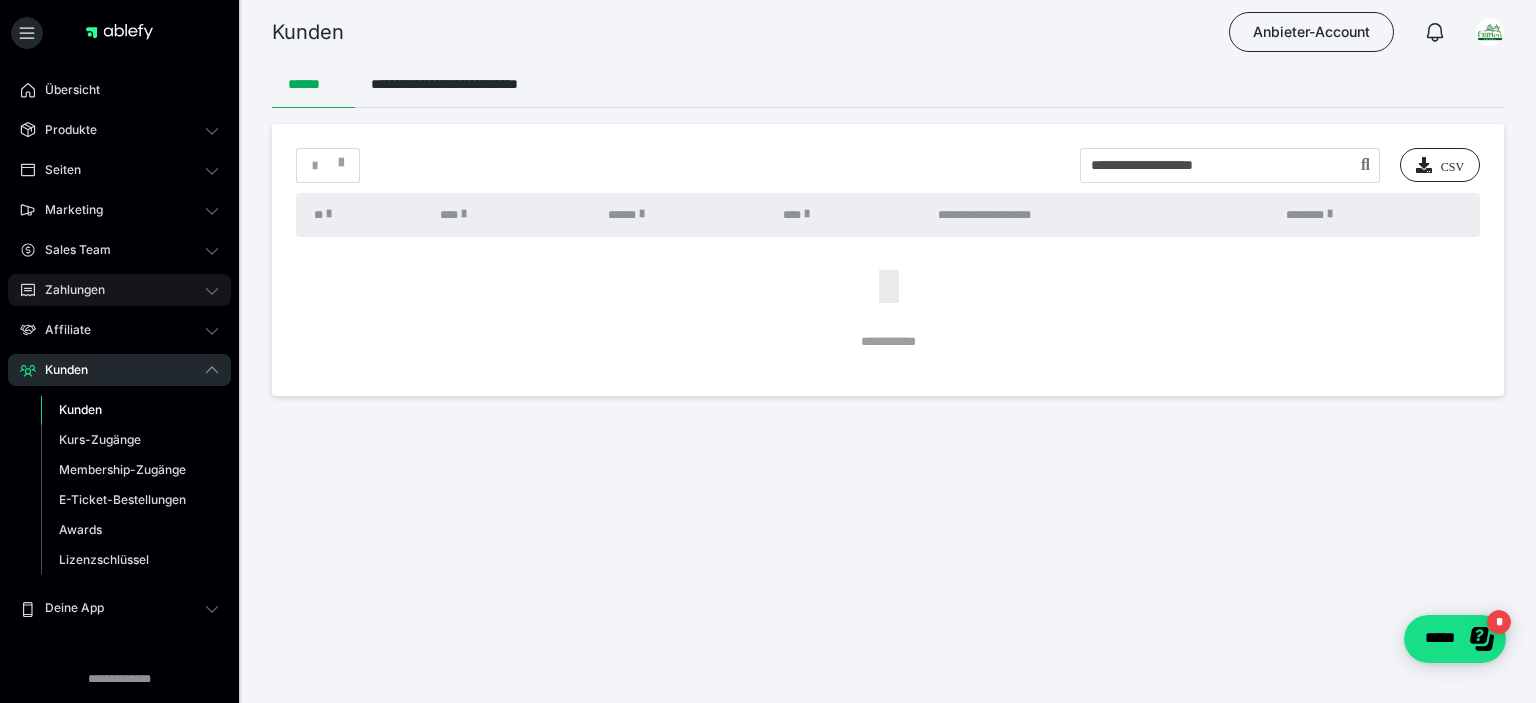 click on "Zahlungen" at bounding box center [68, 290] 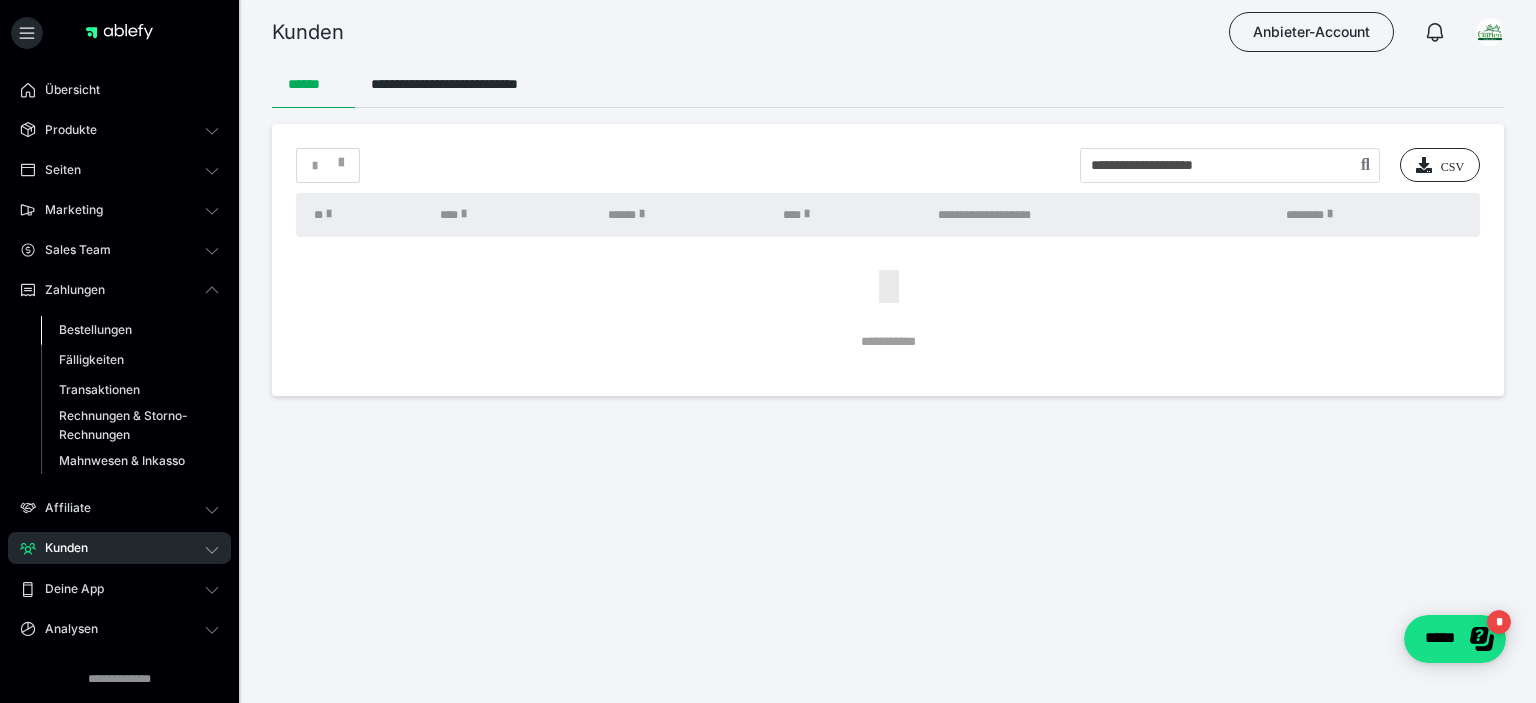 click on "Bestellungen" at bounding box center [95, 329] 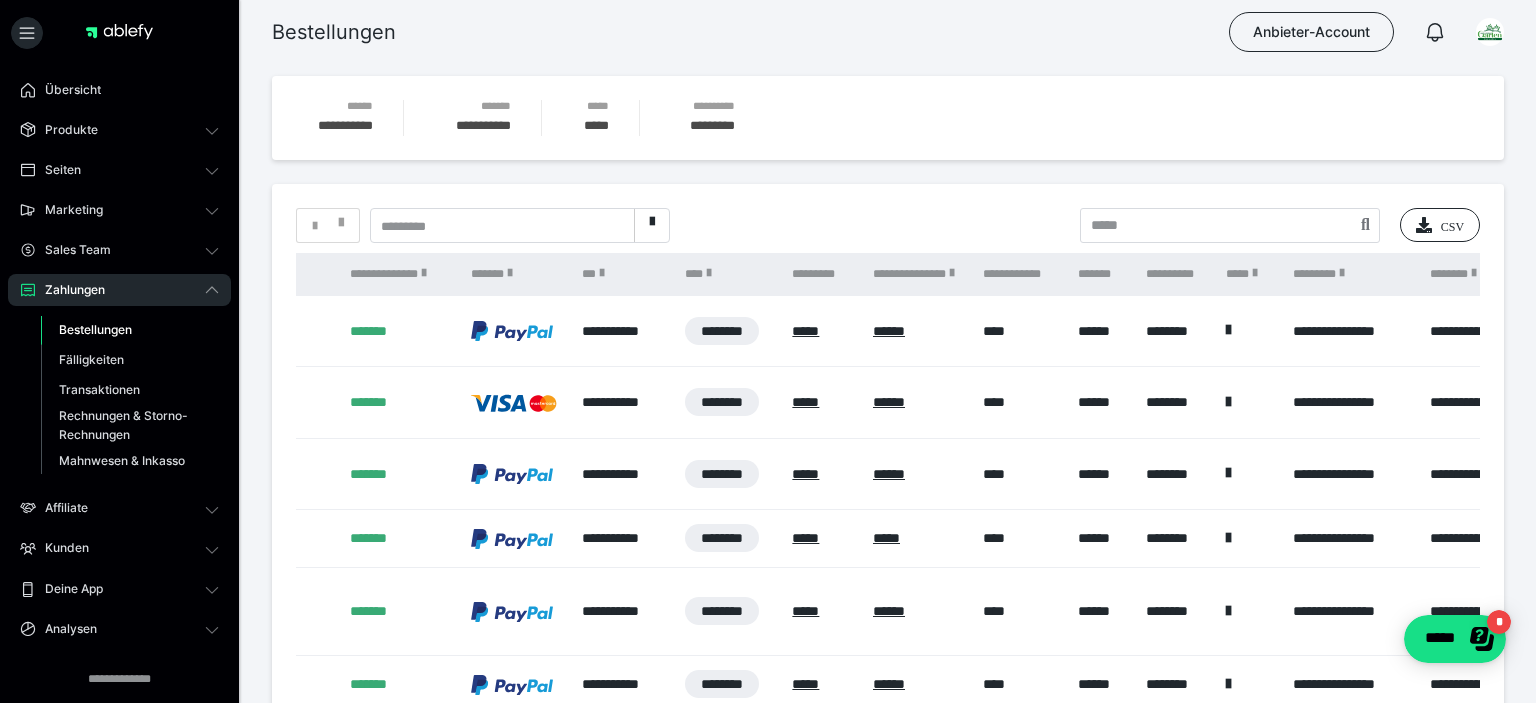 scroll, scrollTop: 0, scrollLeft: 452, axis: horizontal 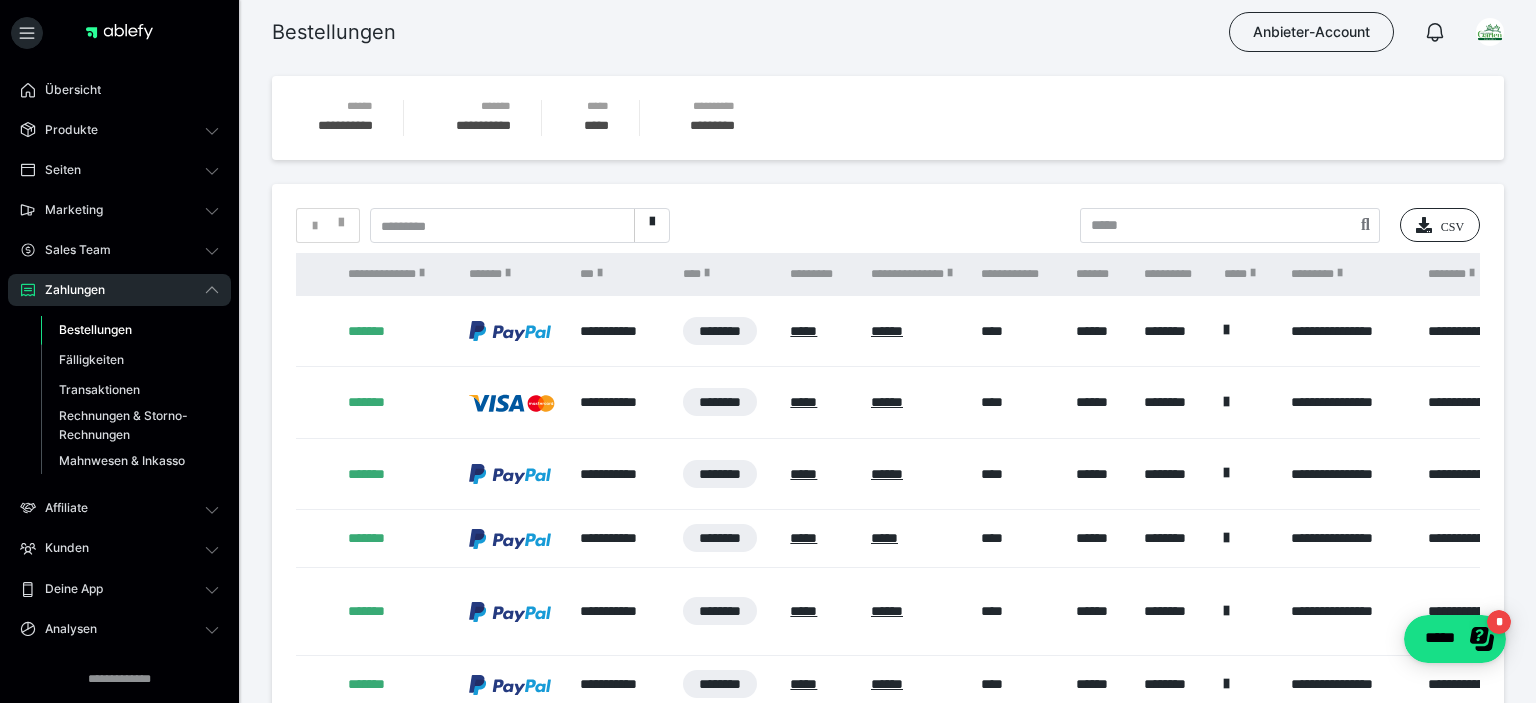 click on "**********" at bounding box center (888, 613) 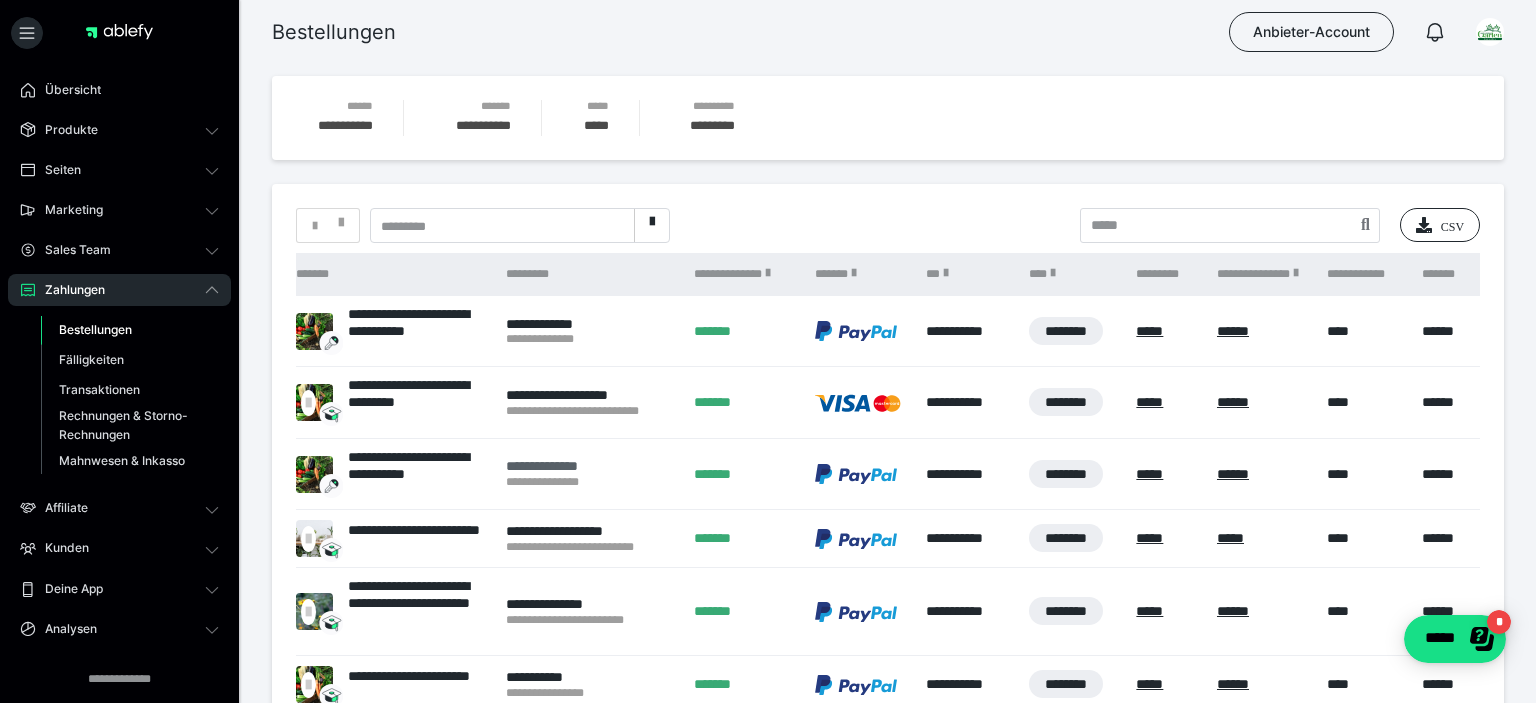 scroll, scrollTop: 0, scrollLeft: 106, axis: horizontal 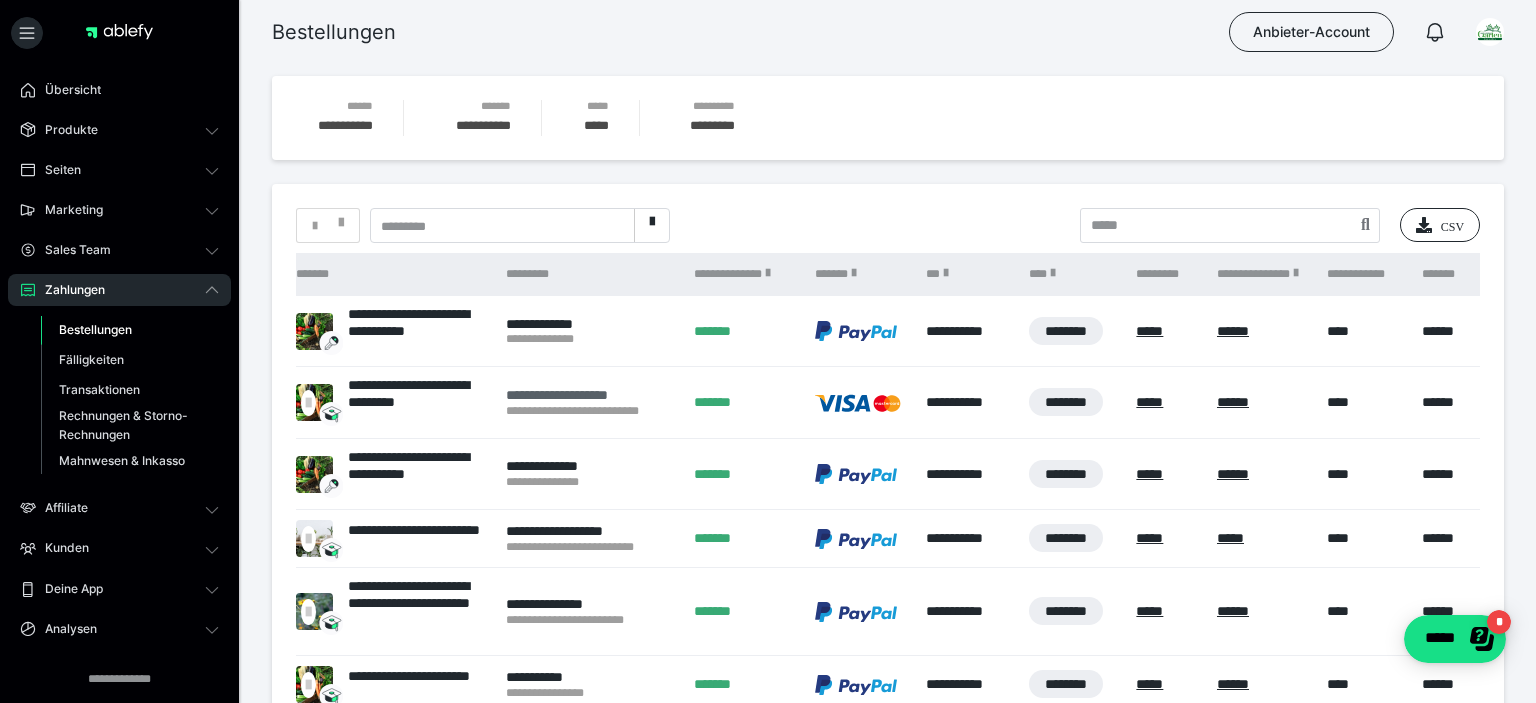 click on "**********" at bounding box center (590, 395) 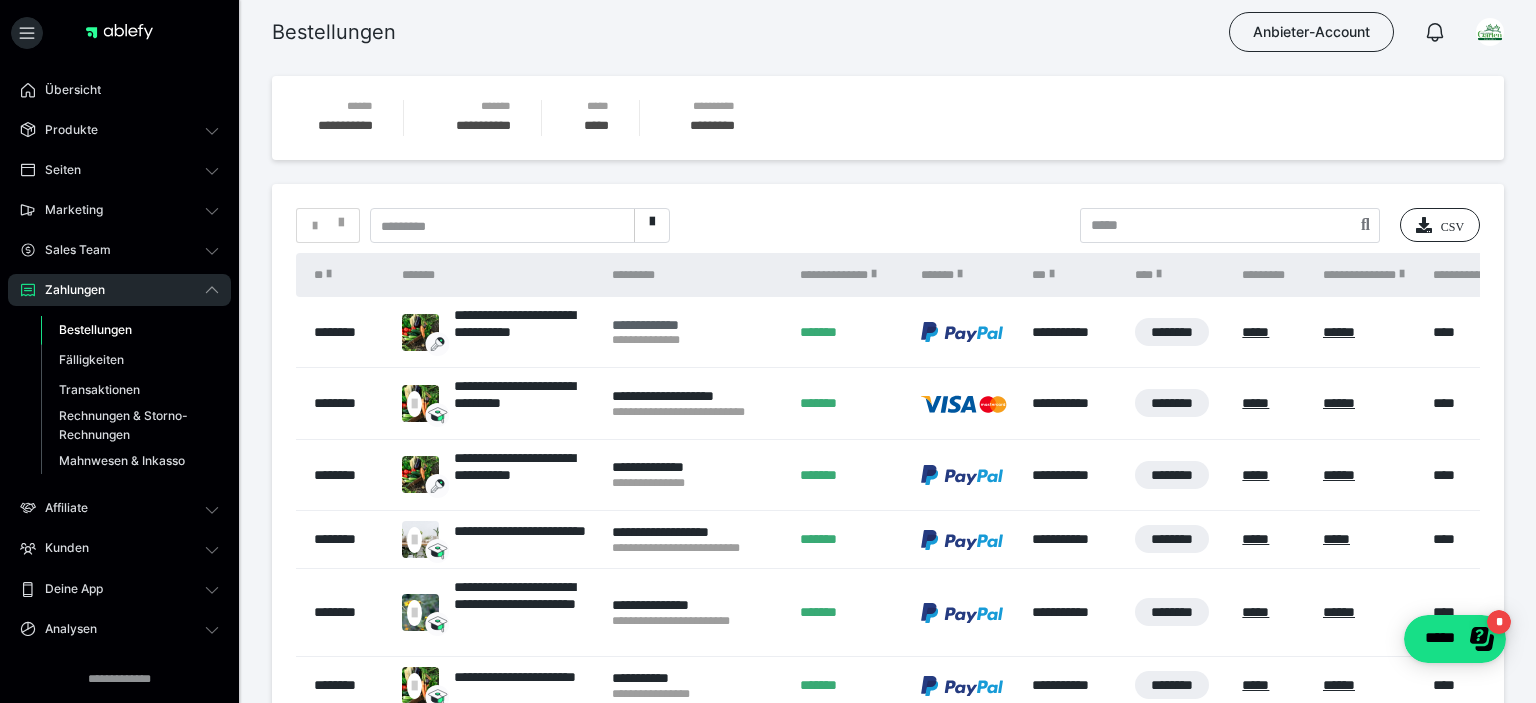 click on "**********" at bounding box center [696, 325] 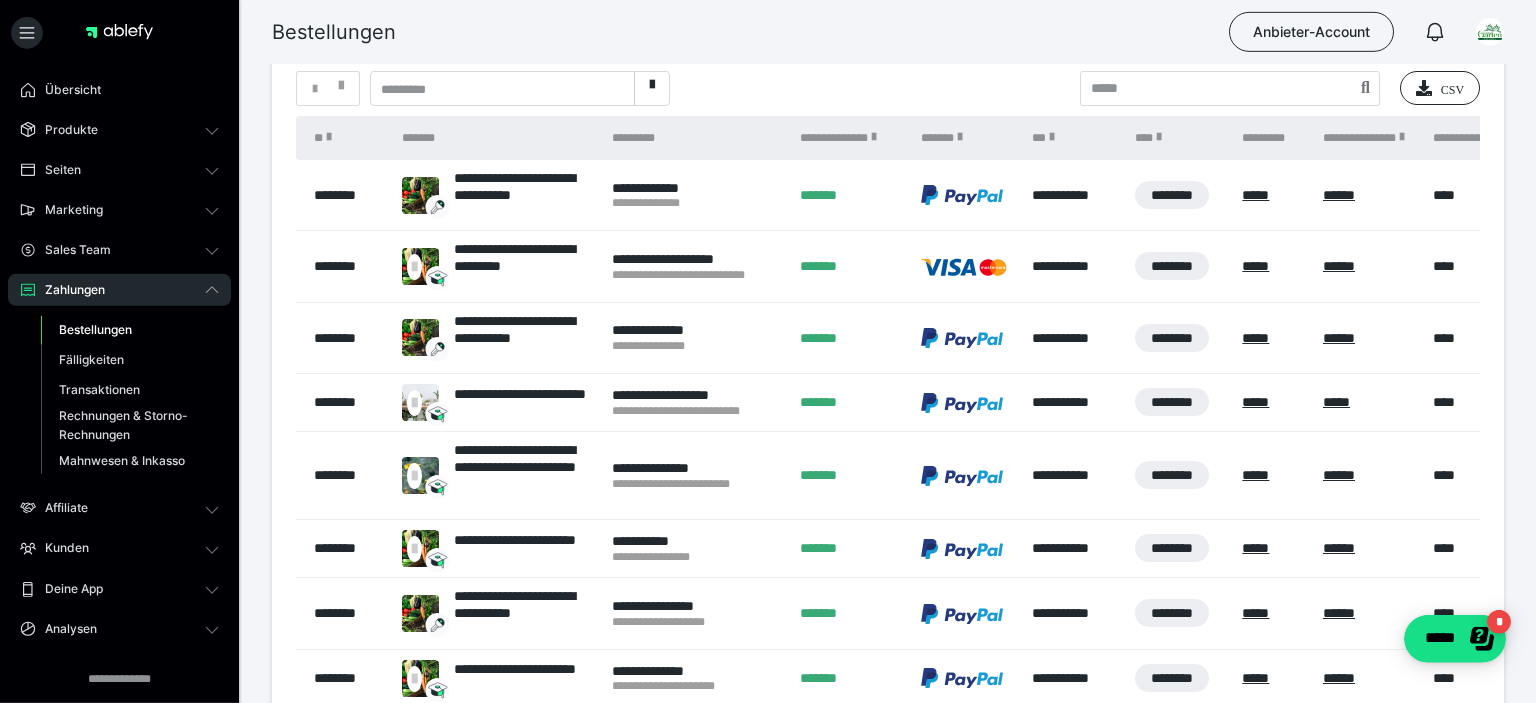 scroll, scrollTop: 139, scrollLeft: 0, axis: vertical 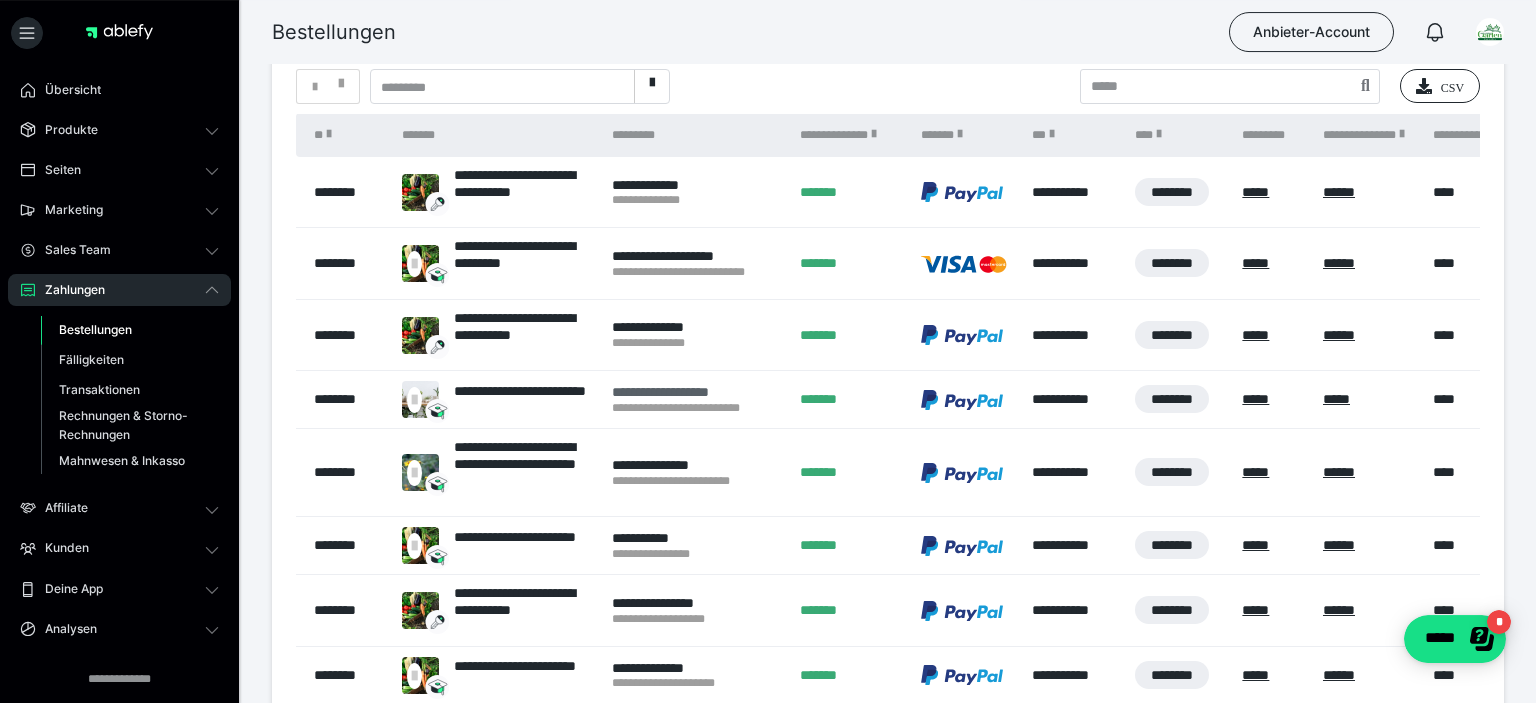 click on "**********" at bounding box center [696, 392] 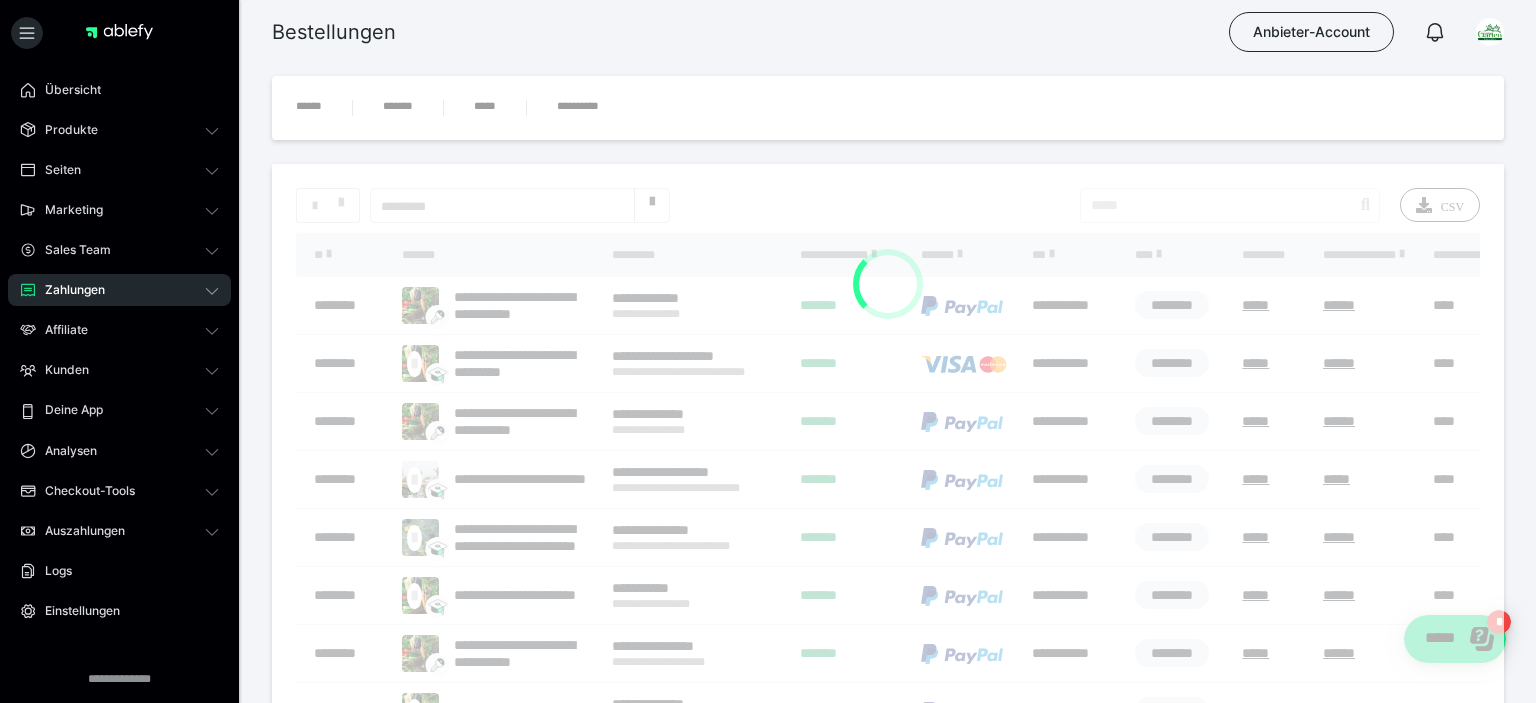 scroll, scrollTop: 139, scrollLeft: 0, axis: vertical 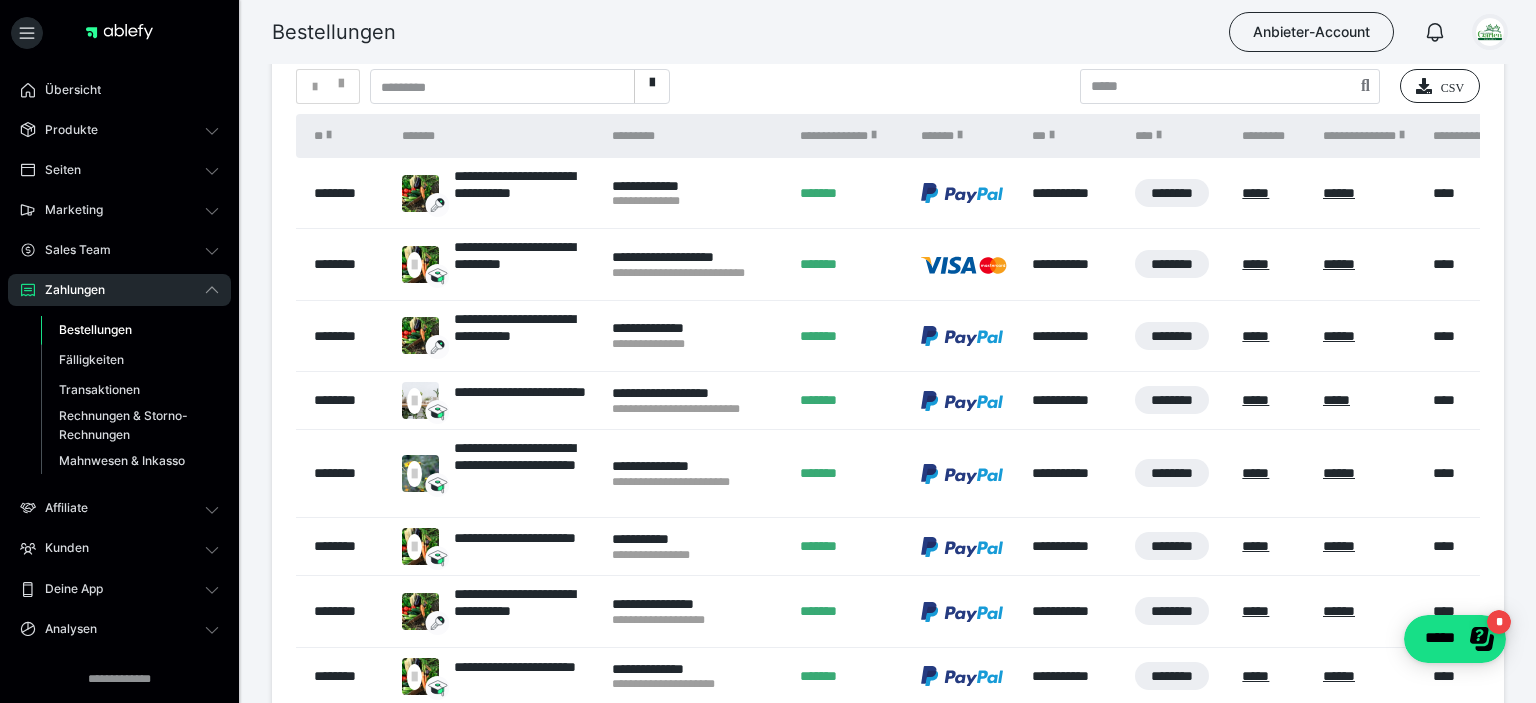 click at bounding box center [1490, 32] 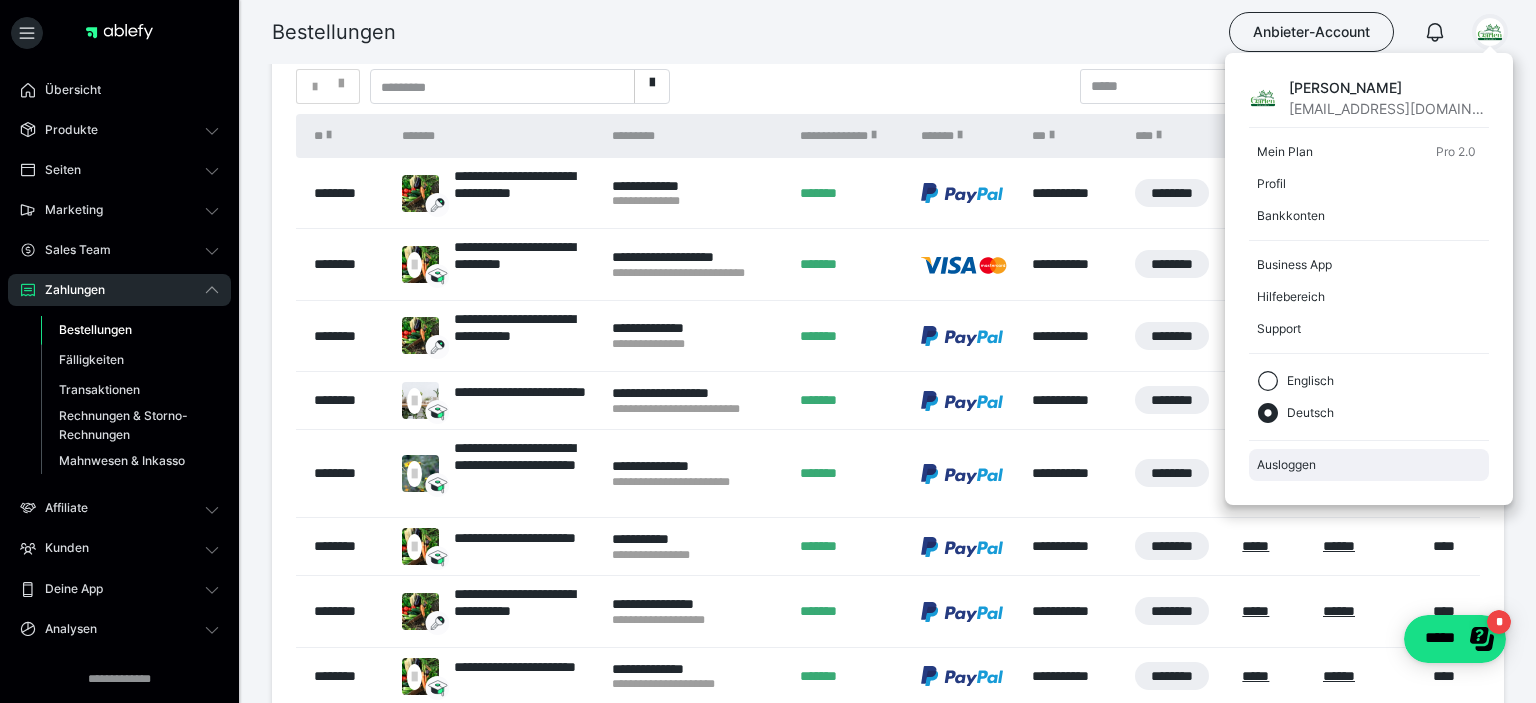 click on "Ausloggen" at bounding box center [1369, 465] 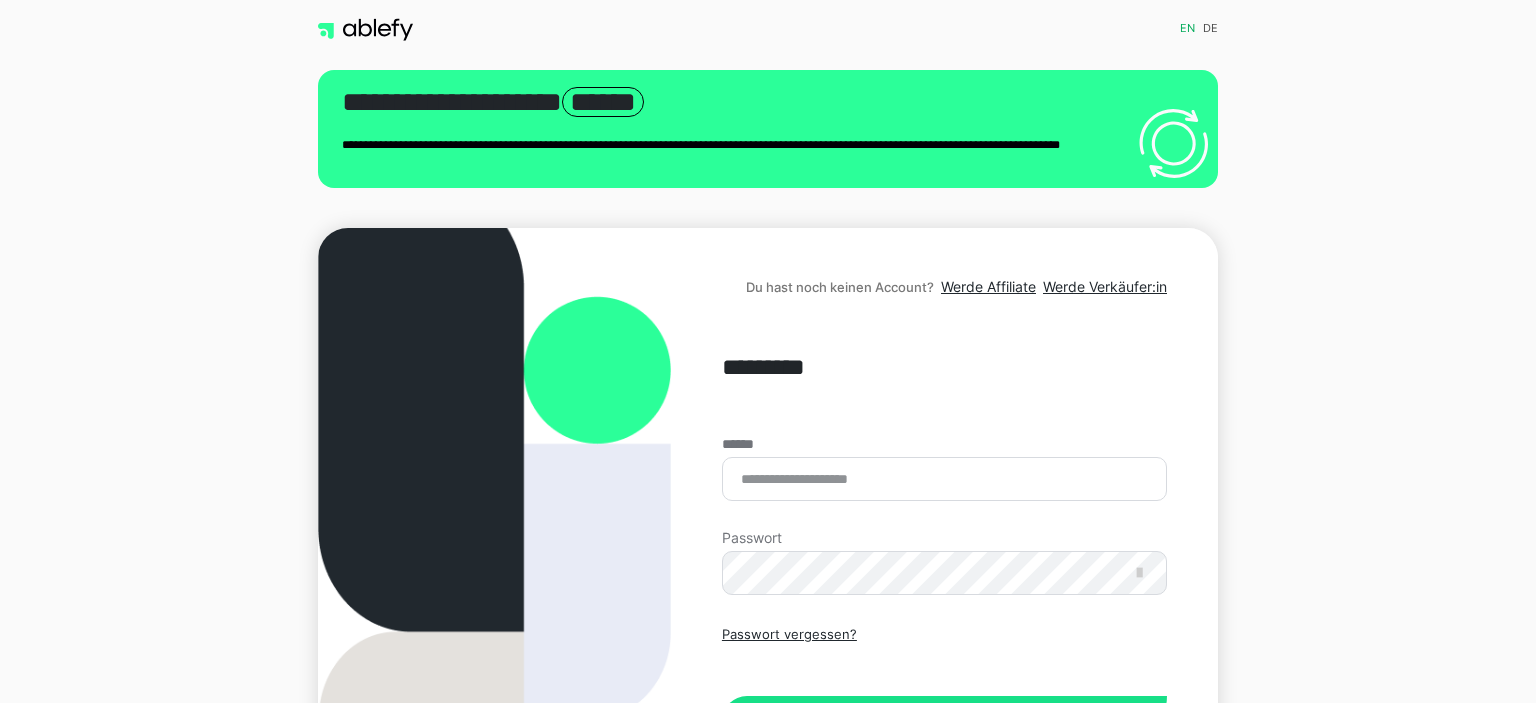 scroll, scrollTop: 0, scrollLeft: 0, axis: both 